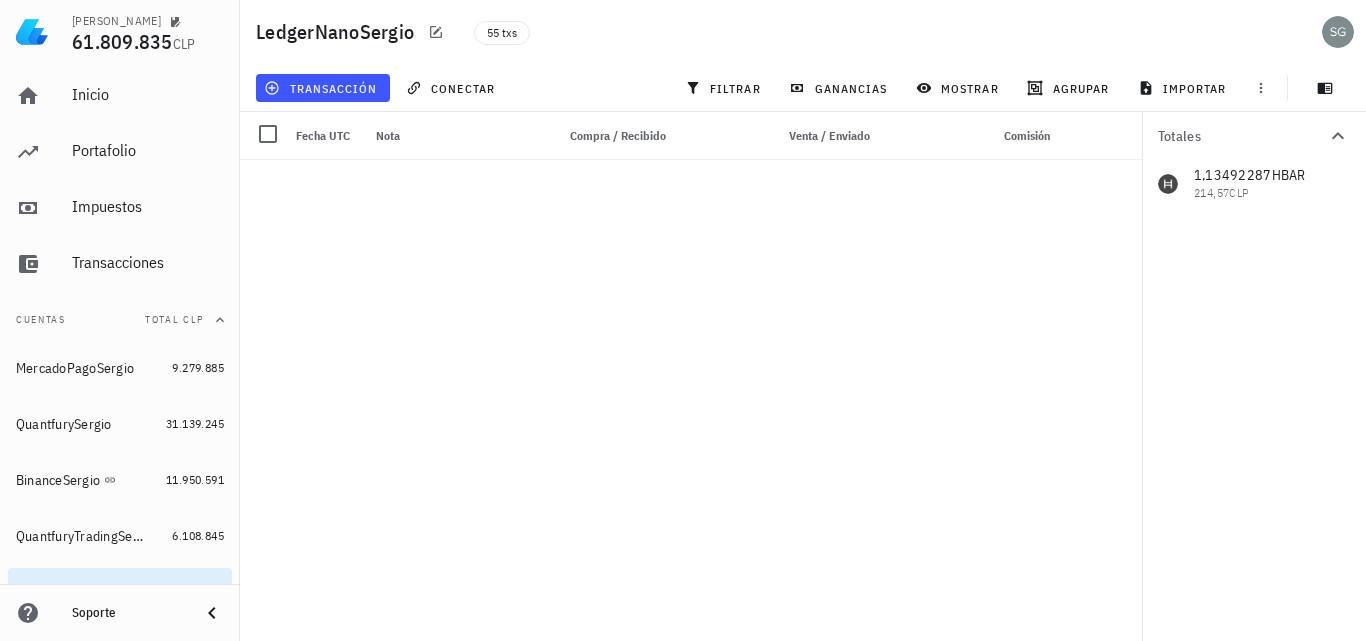 scroll, scrollTop: 0, scrollLeft: 0, axis: both 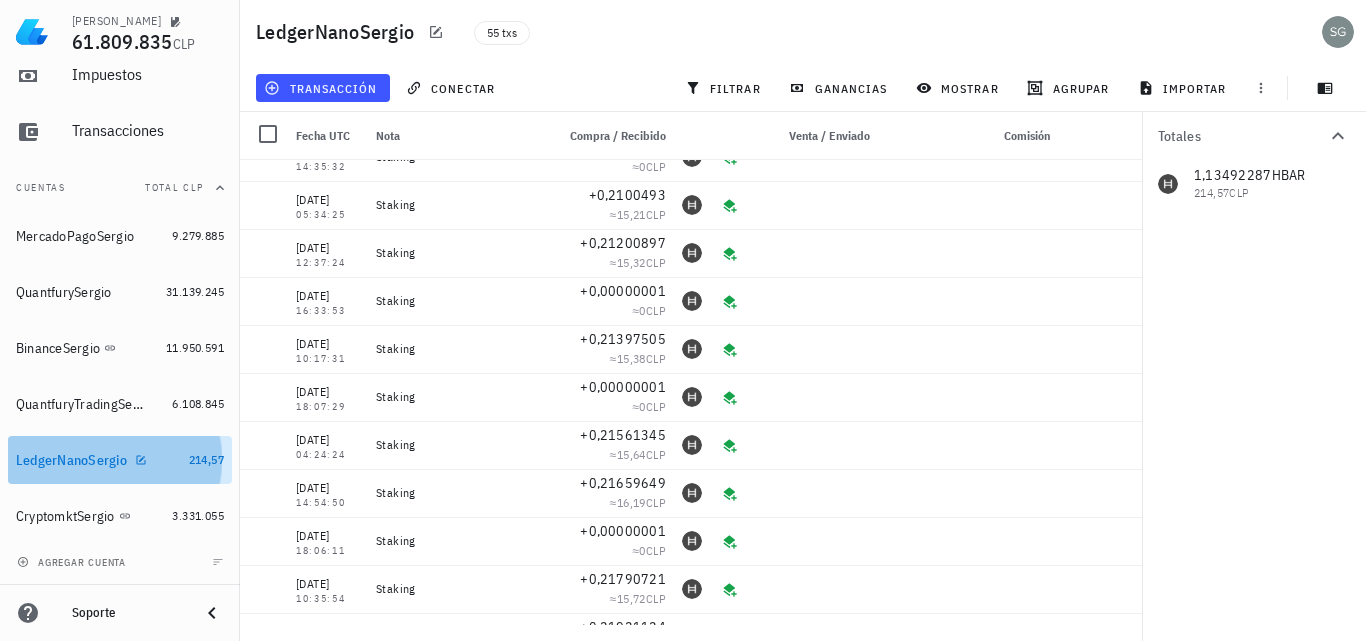click on "LedgerNanoSergio" at bounding box center (71, 460) 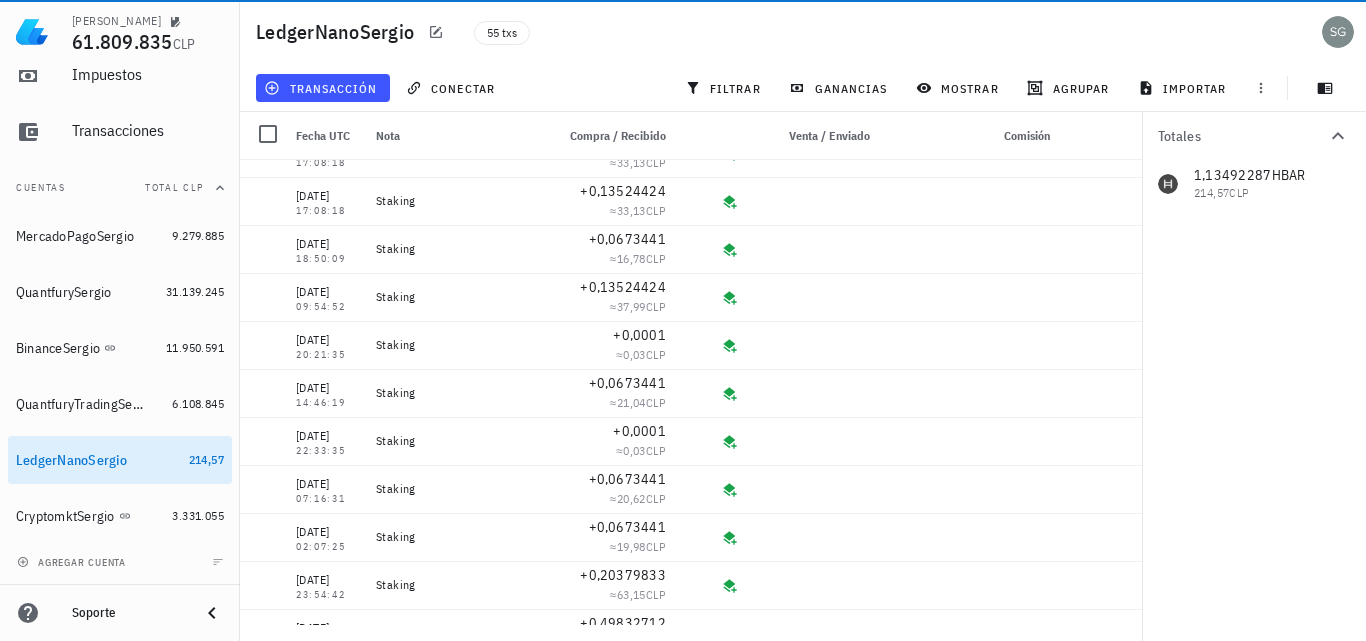 scroll, scrollTop: 0, scrollLeft: 0, axis: both 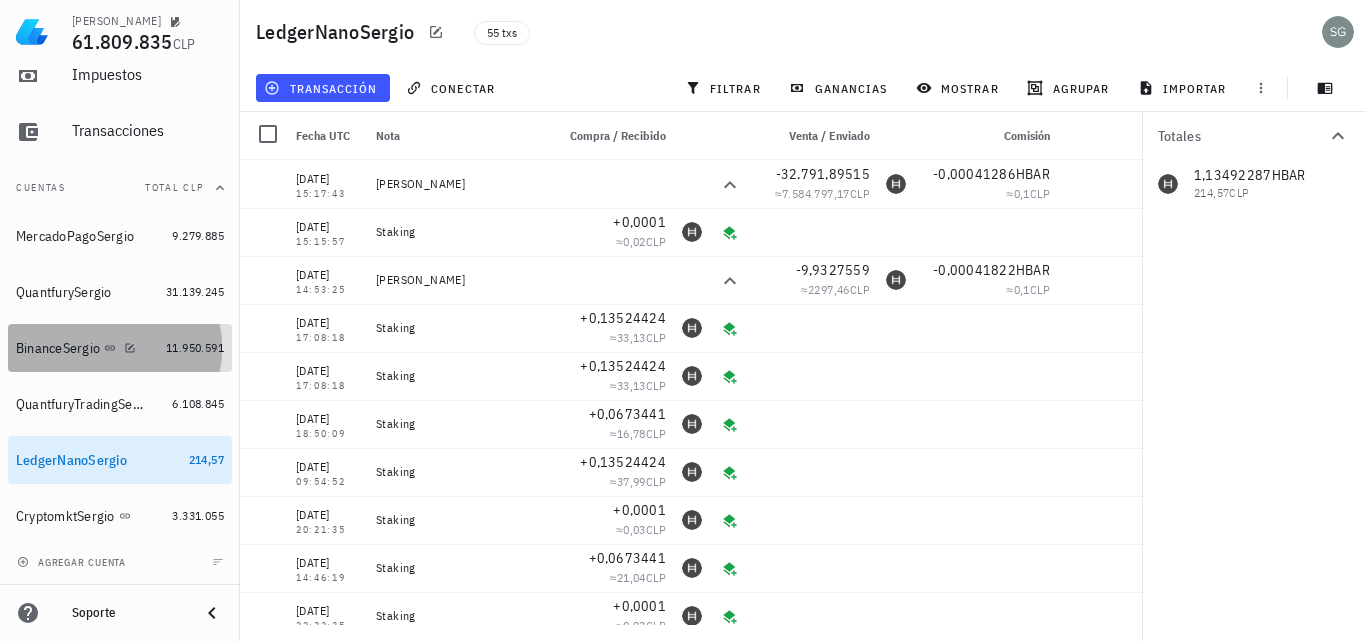 click on "BinanceSergio" at bounding box center [58, 348] 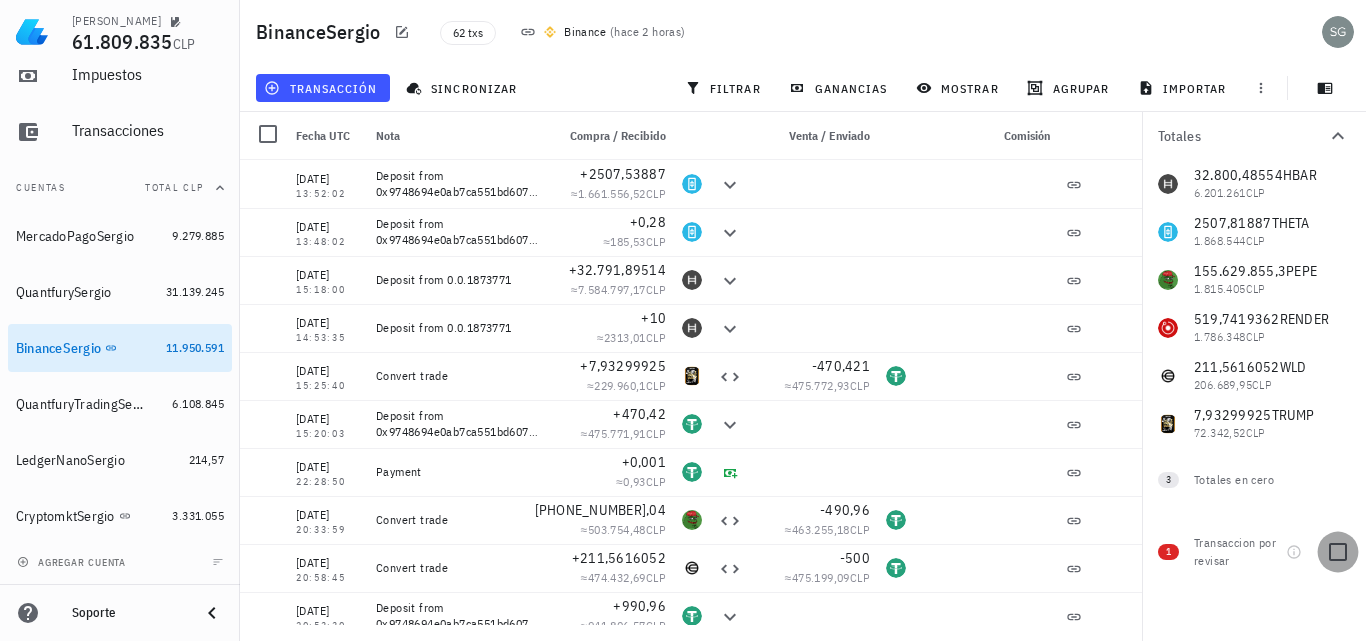 drag, startPoint x: 1352, startPoint y: 540, endPoint x: 1343, endPoint y: 551, distance: 14.21267 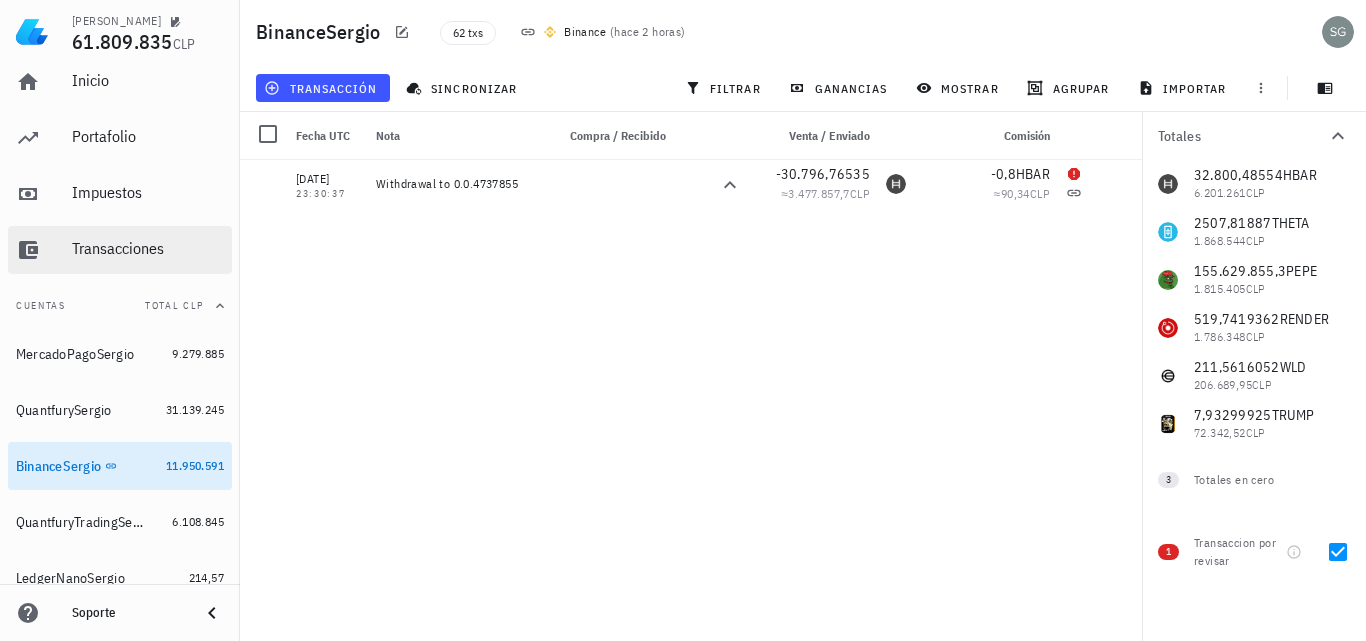 scroll, scrollTop: 0, scrollLeft: 0, axis: both 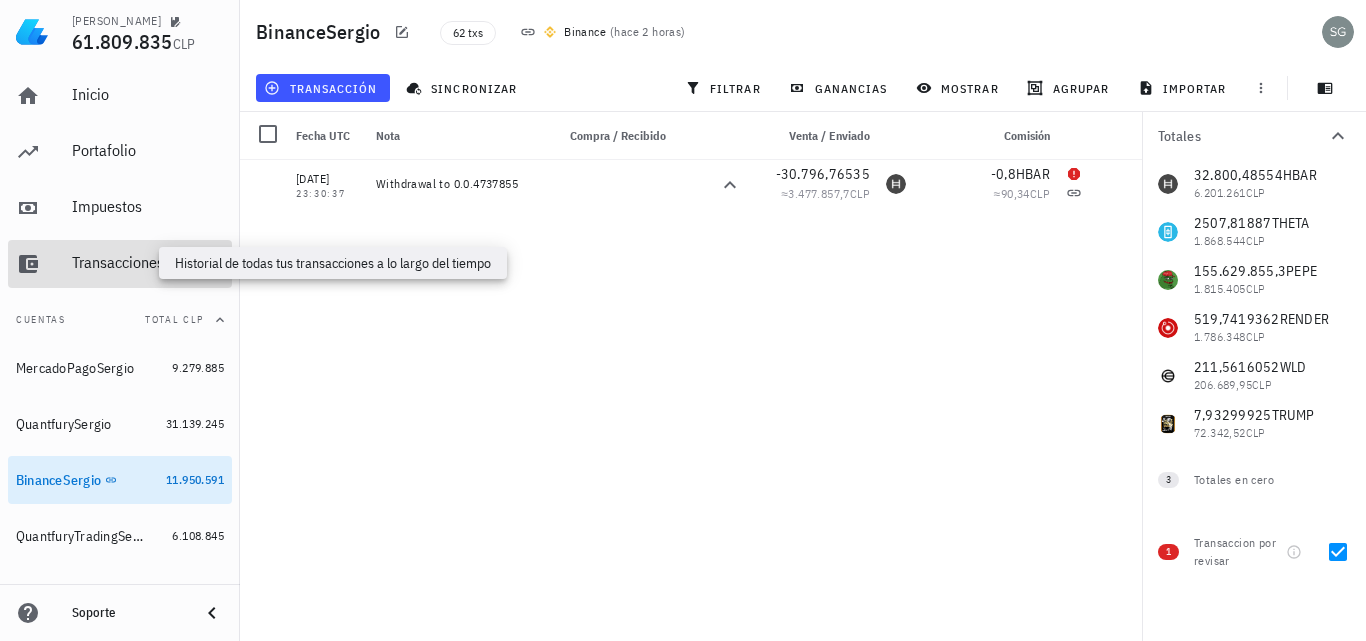 click on "Transacciones" at bounding box center [148, 262] 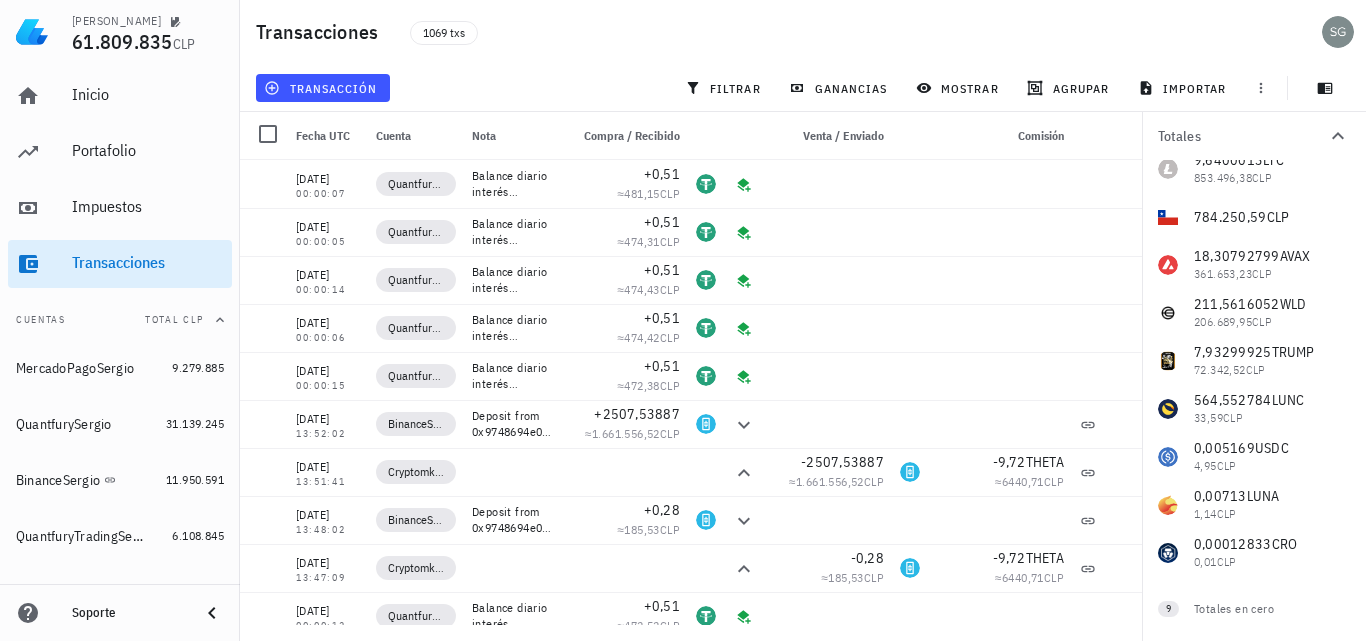 scroll, scrollTop: 0, scrollLeft: 0, axis: both 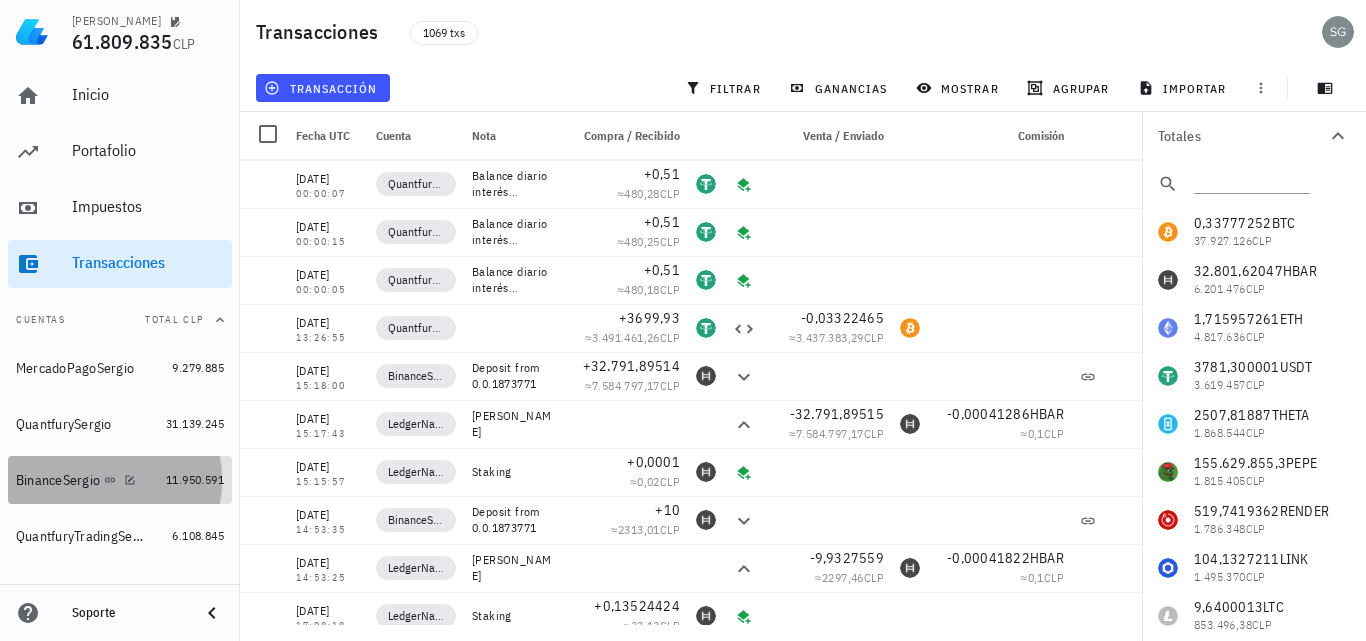 click on "BinanceSergio" at bounding box center (58, 480) 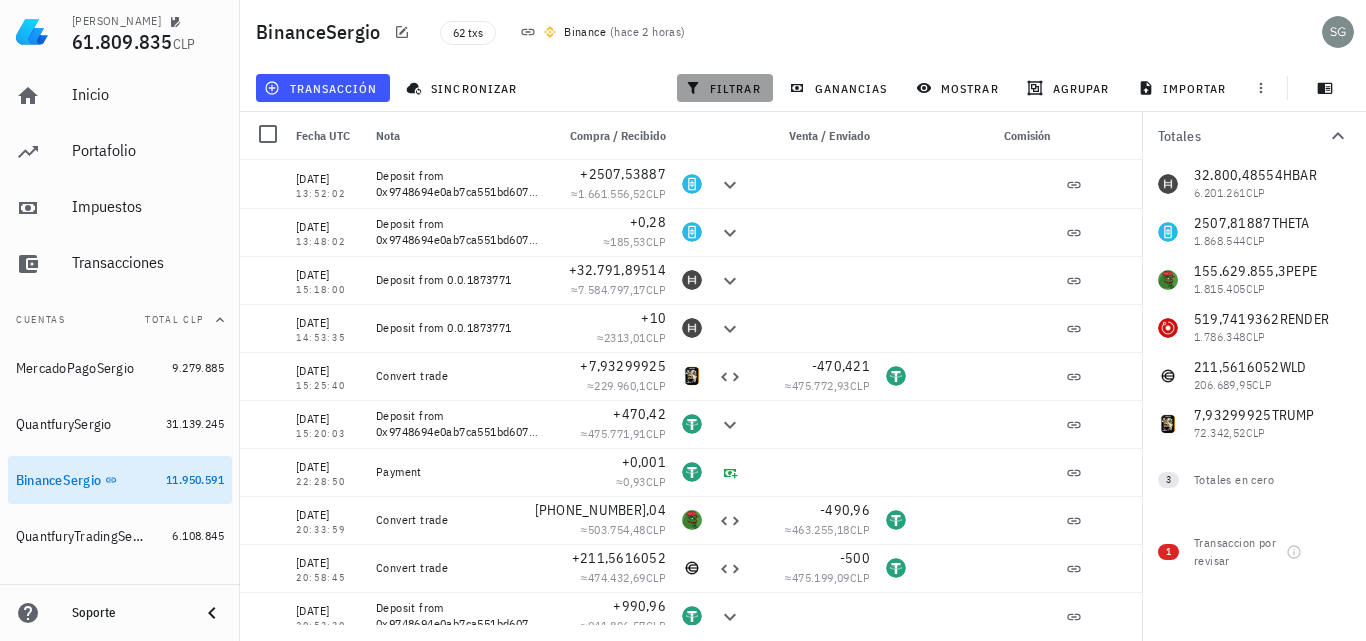 click on "filtrar" at bounding box center [725, 88] 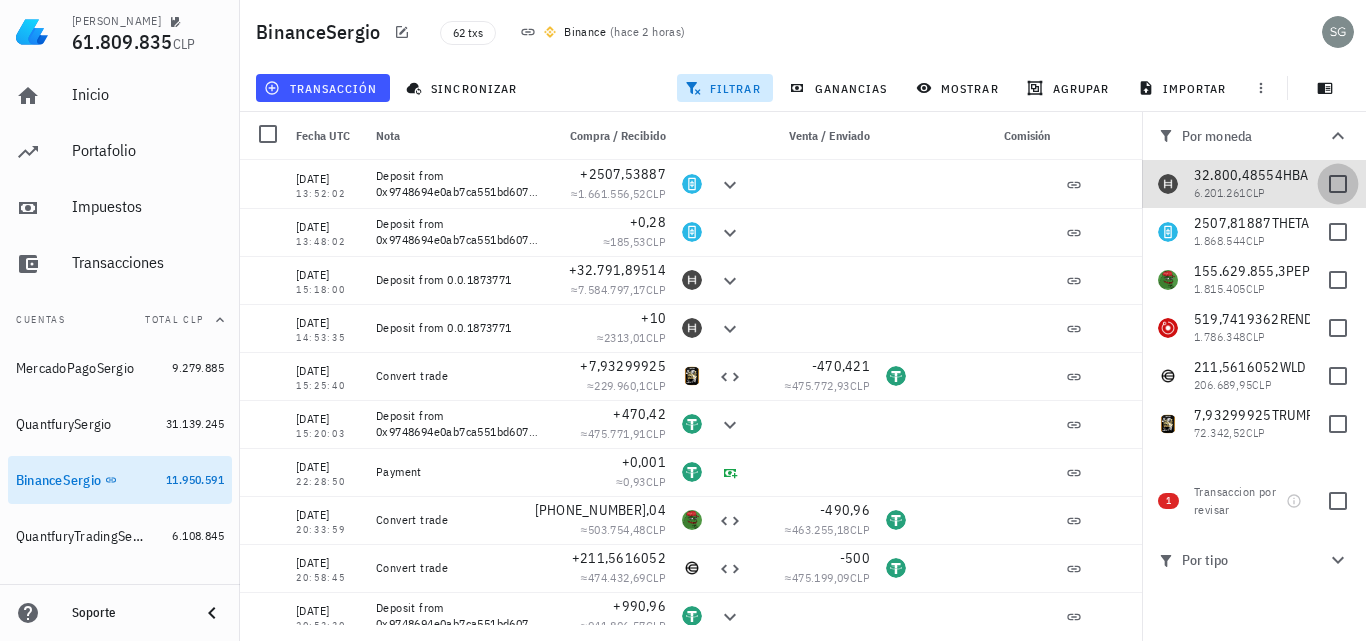 click at bounding box center [1338, 184] 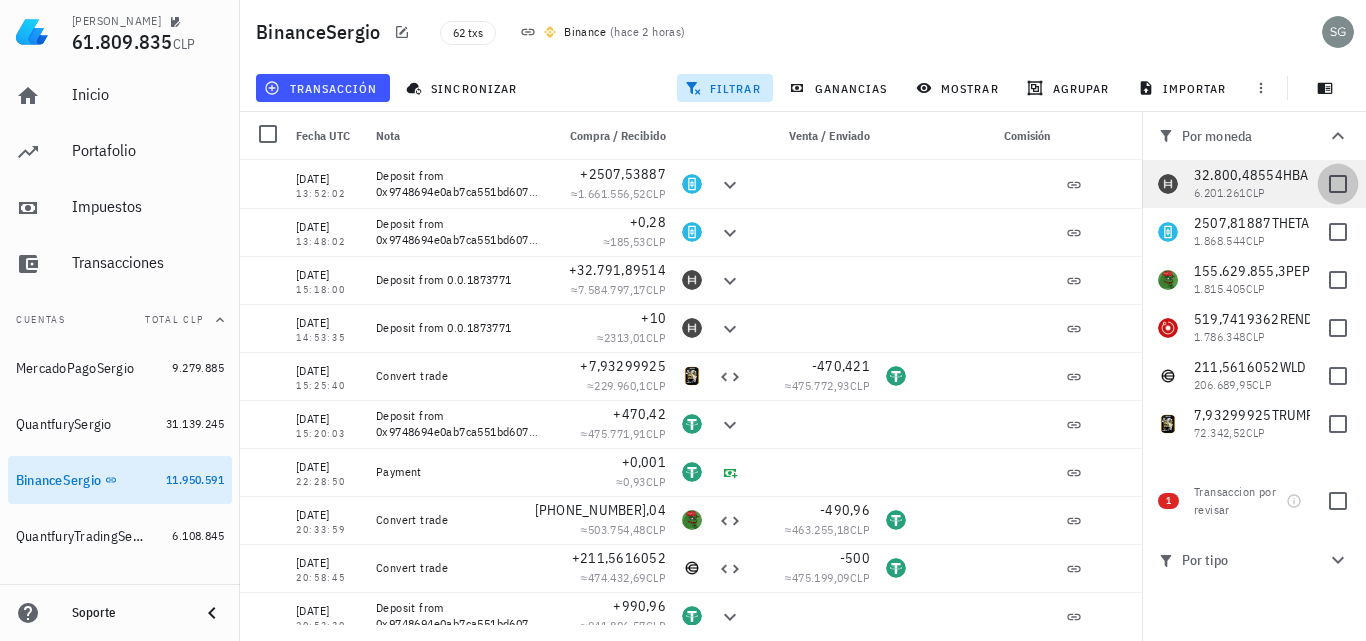 checkbox on "true" 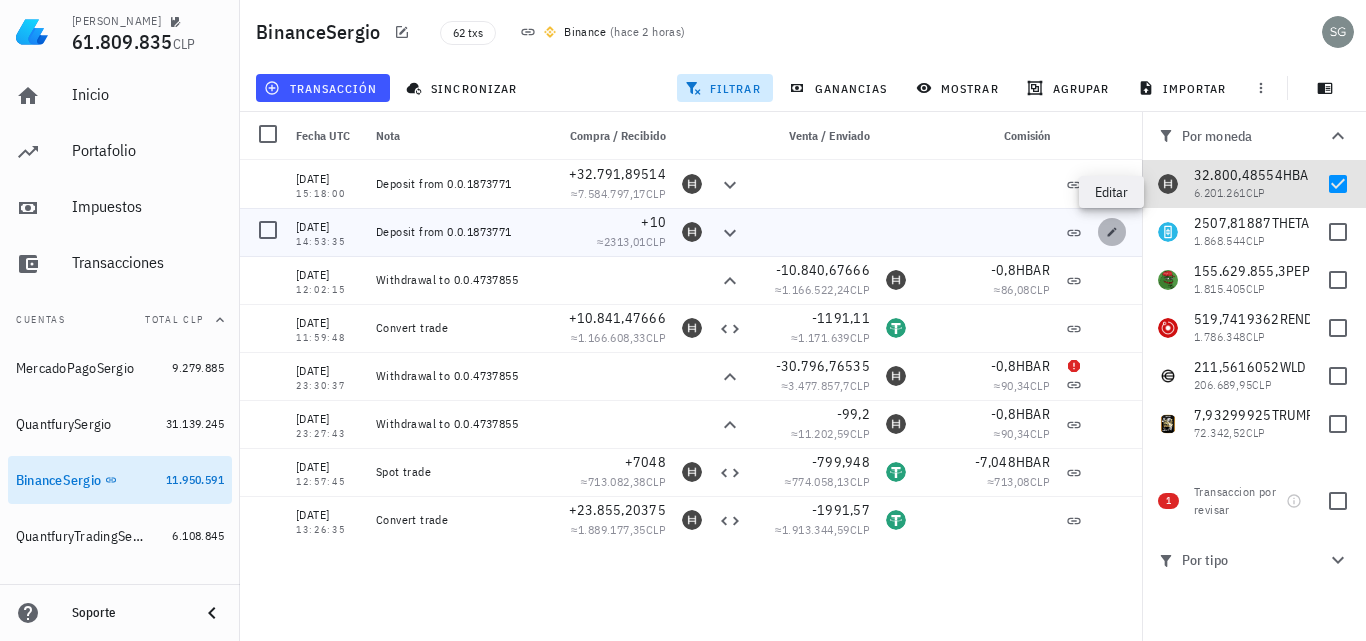click 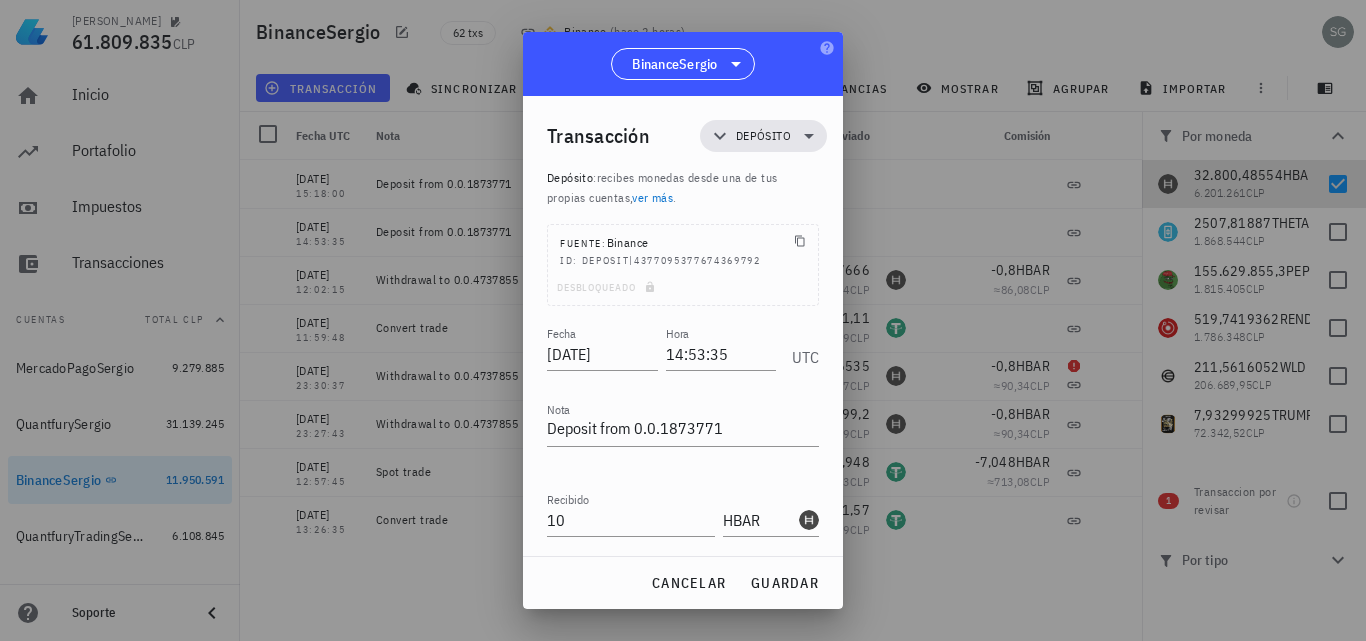 click on "Desbloqueado" at bounding box center [683, 291] 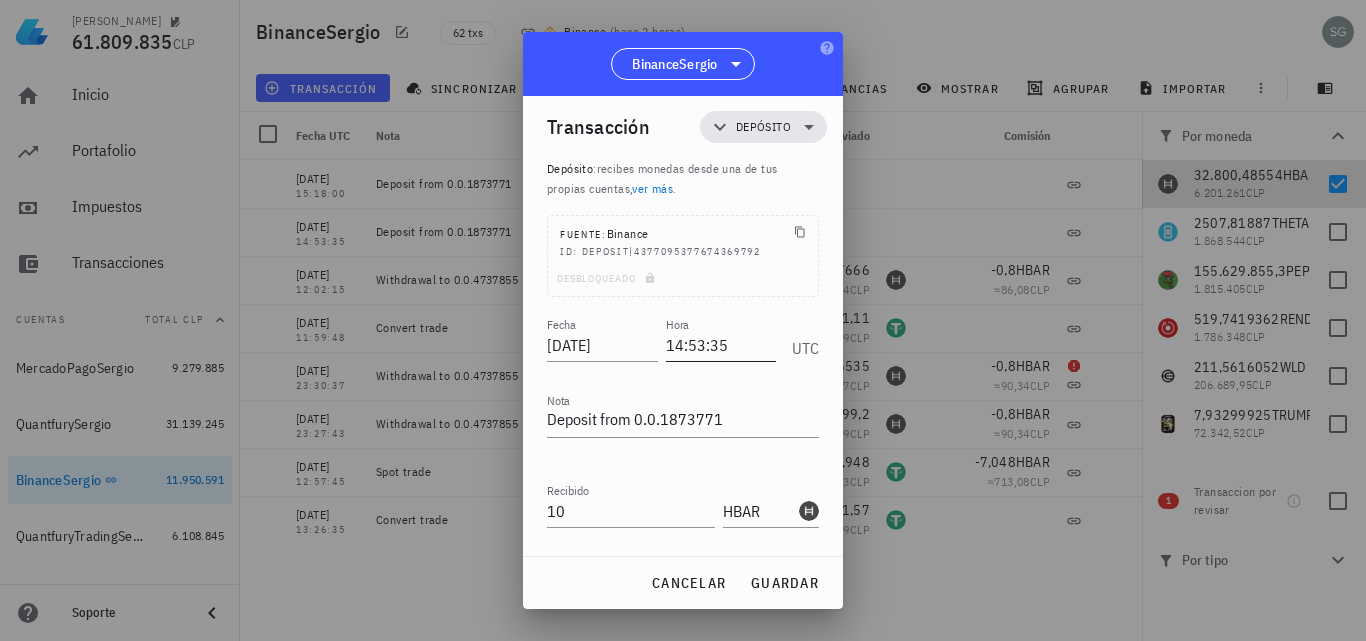 scroll, scrollTop: 0, scrollLeft: 0, axis: both 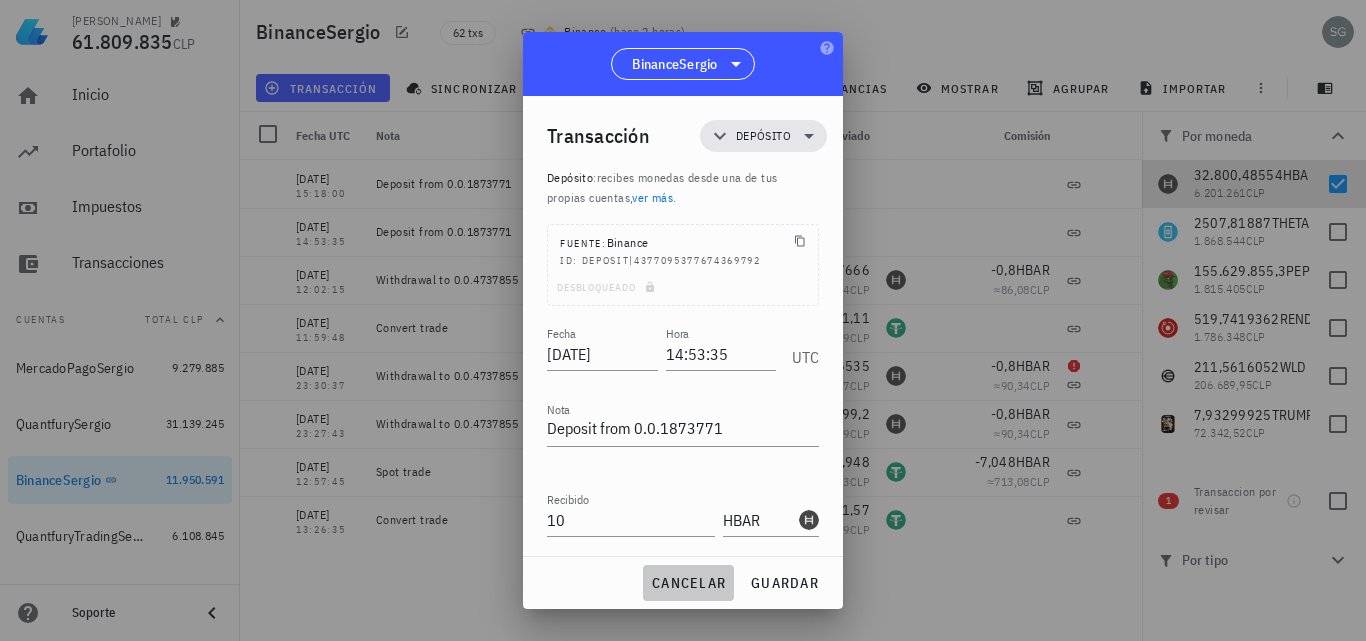 click on "cancelar" at bounding box center (688, 583) 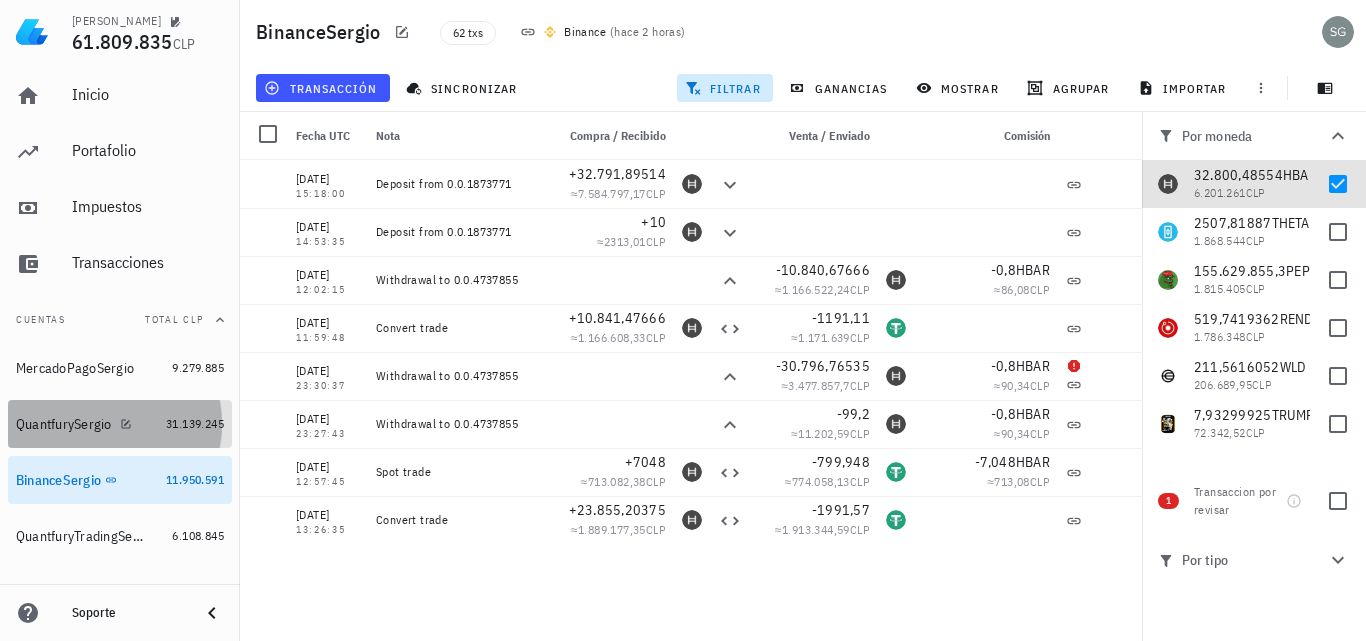 click on "QuantfurySergio" at bounding box center (64, 424) 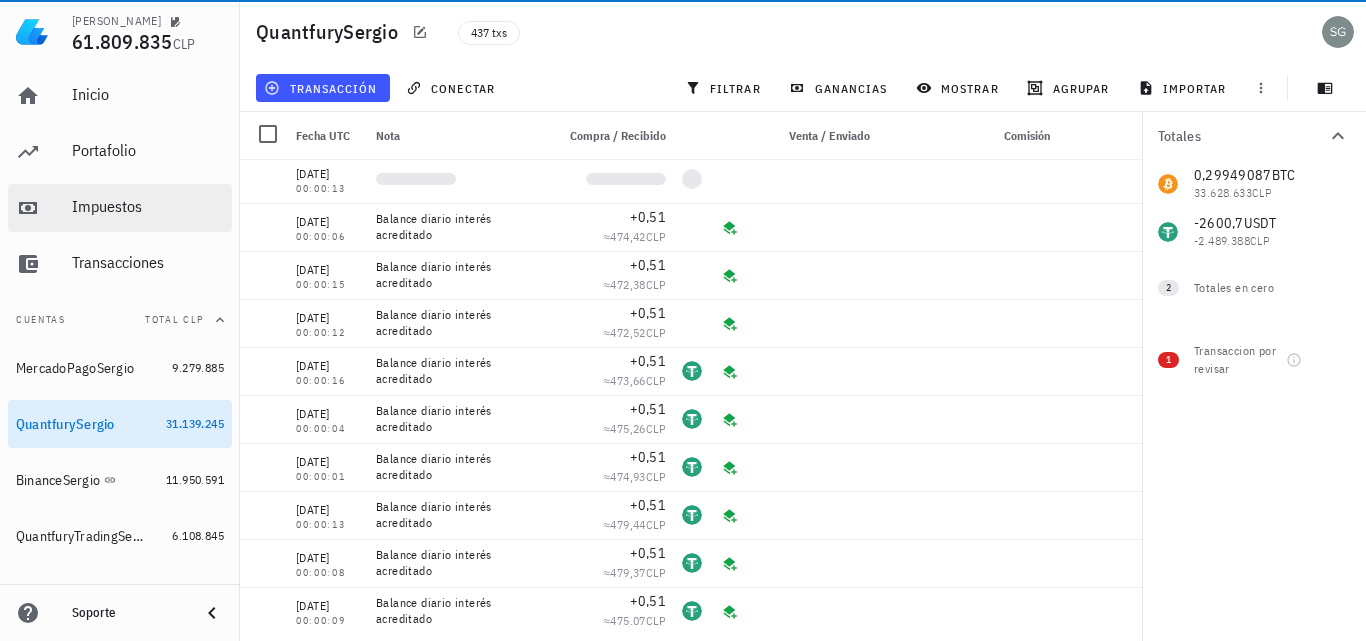 scroll, scrollTop: 100, scrollLeft: 0, axis: vertical 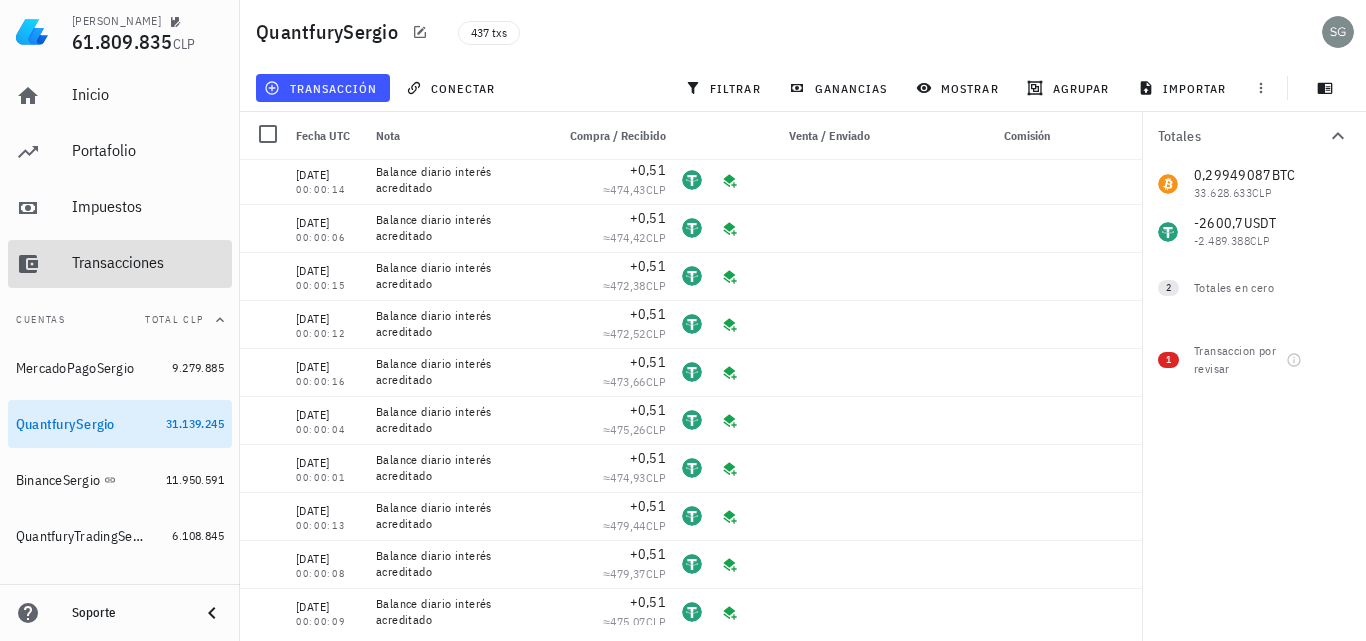 click on "Transacciones" at bounding box center [148, 262] 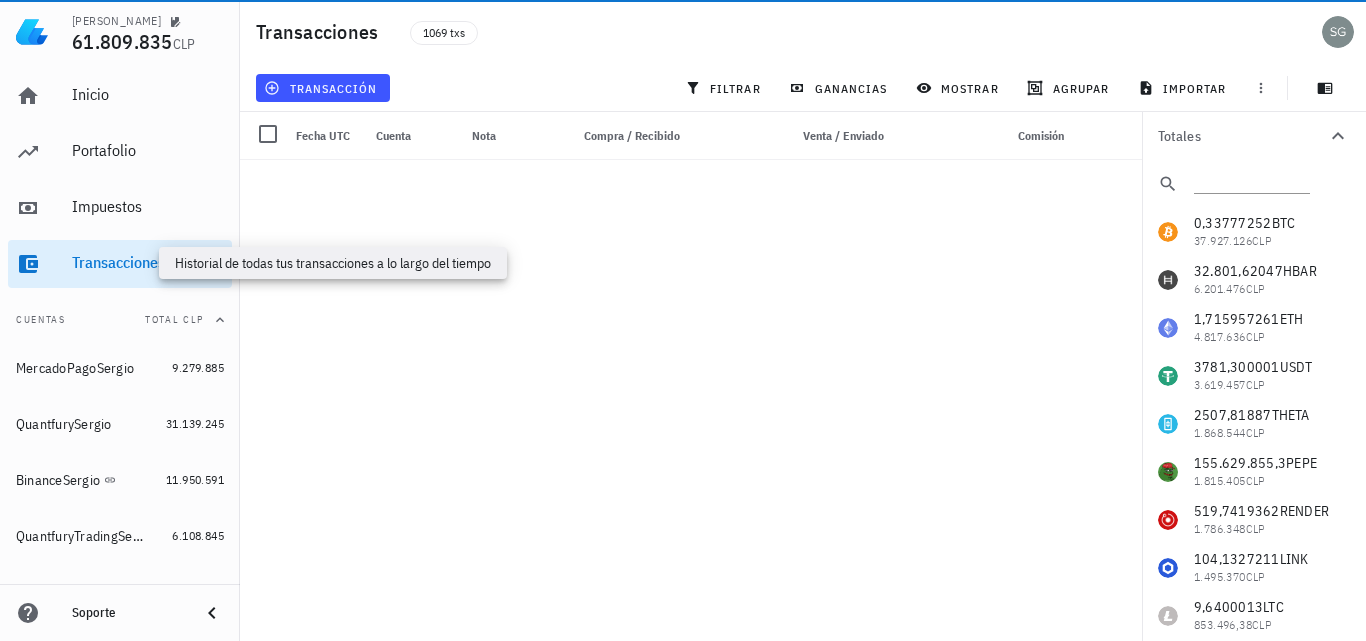 scroll, scrollTop: 2371, scrollLeft: 0, axis: vertical 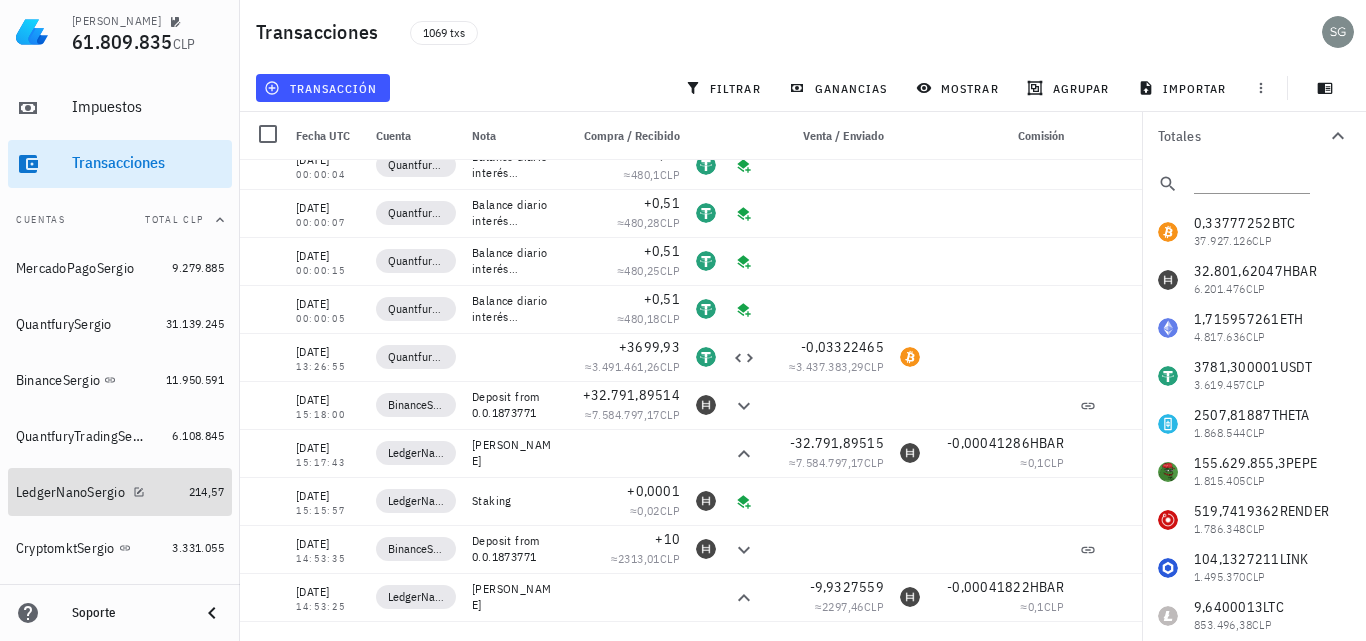 click on "LedgerNanoSergio" at bounding box center (98, 492) 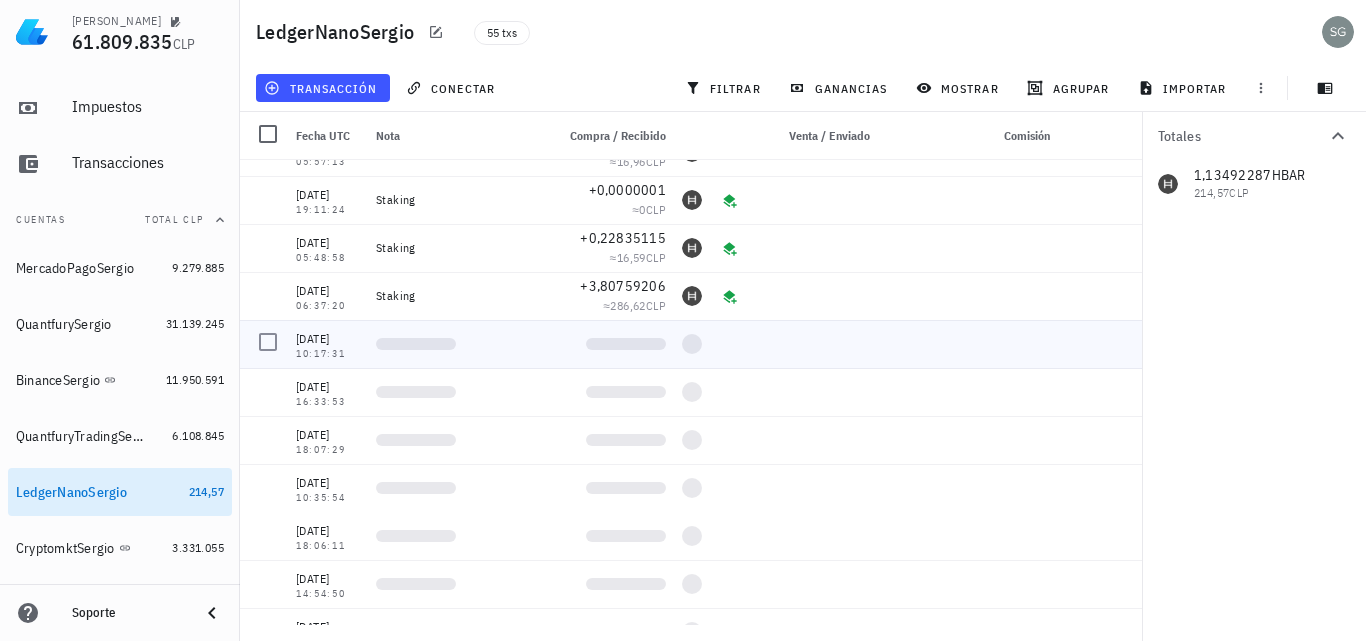 scroll, scrollTop: 2175, scrollLeft: 0, axis: vertical 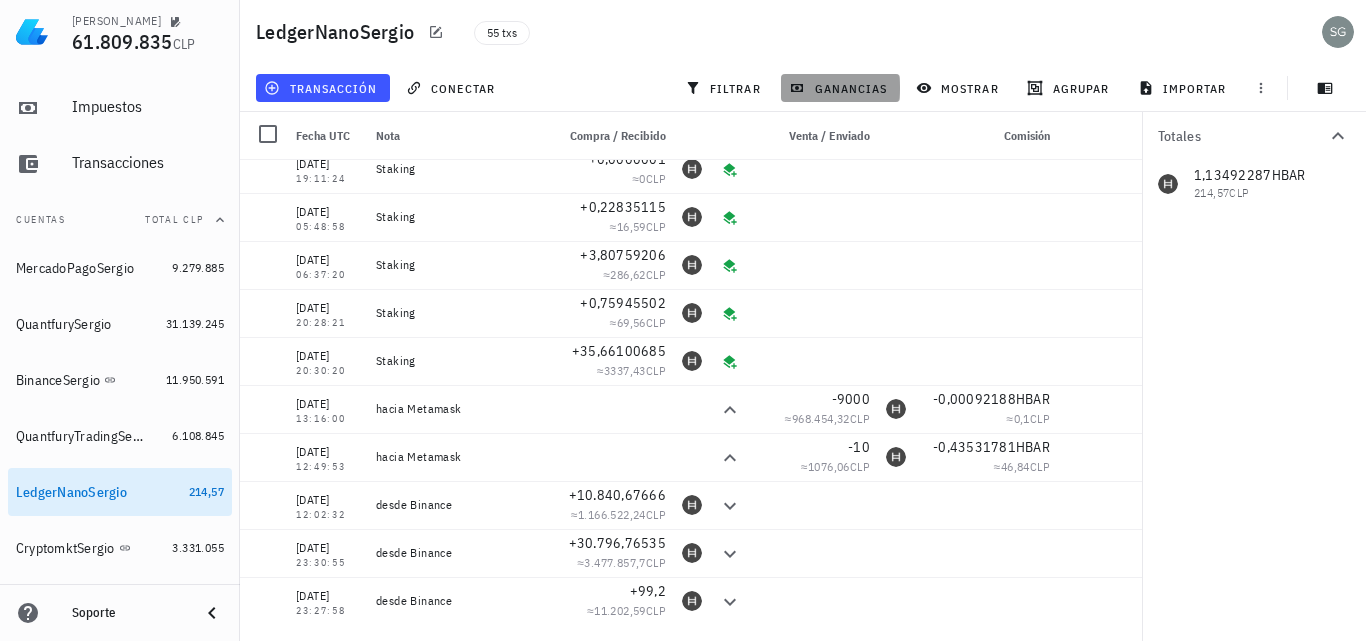 click on "ganancias" at bounding box center [840, 88] 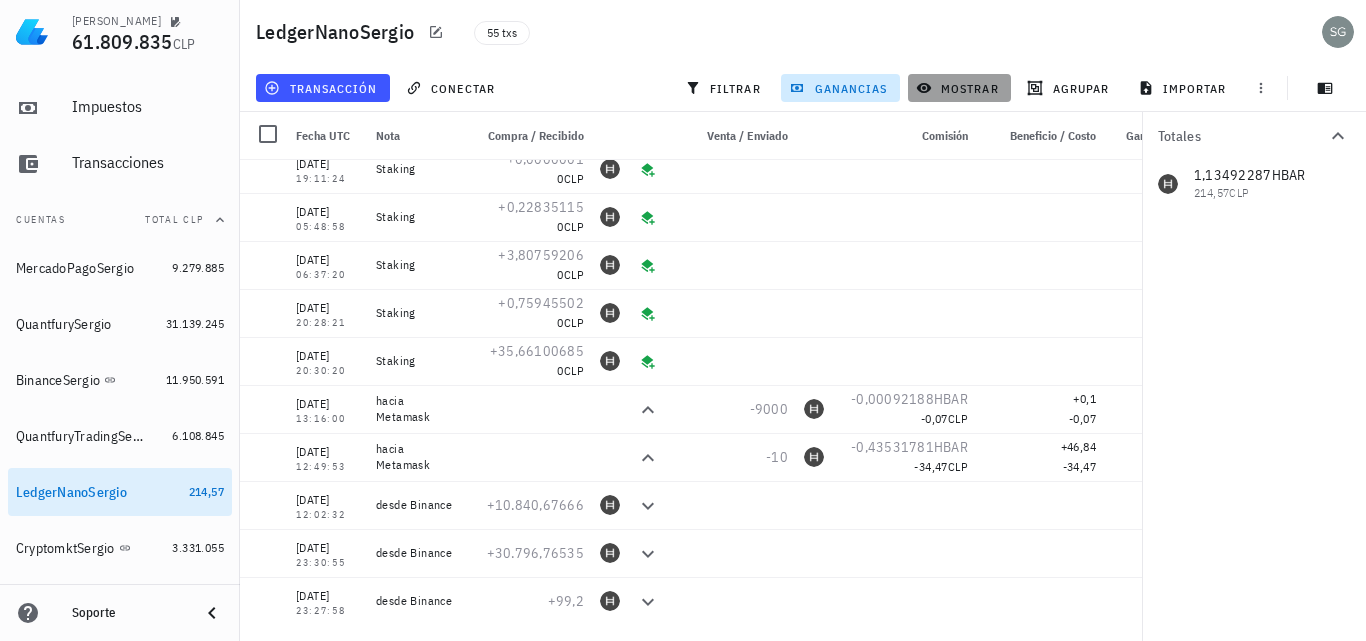 click on "mostrar" at bounding box center (959, 88) 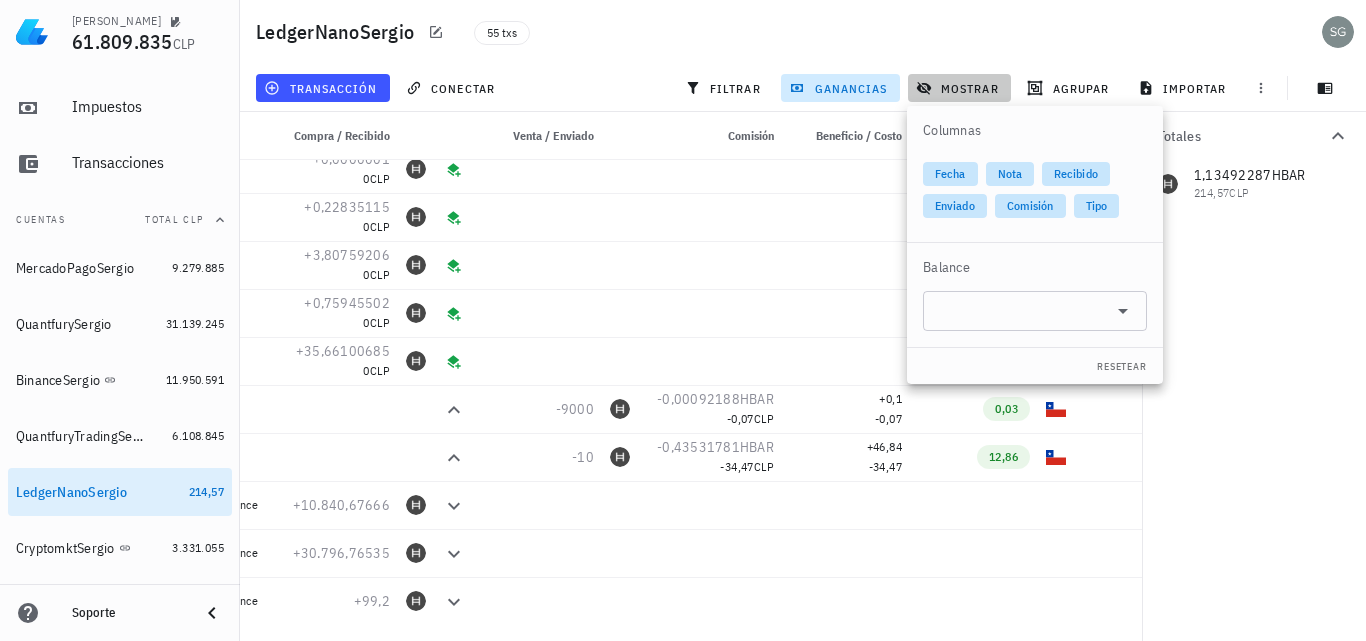 scroll, scrollTop: 0, scrollLeft: 210, axis: horizontal 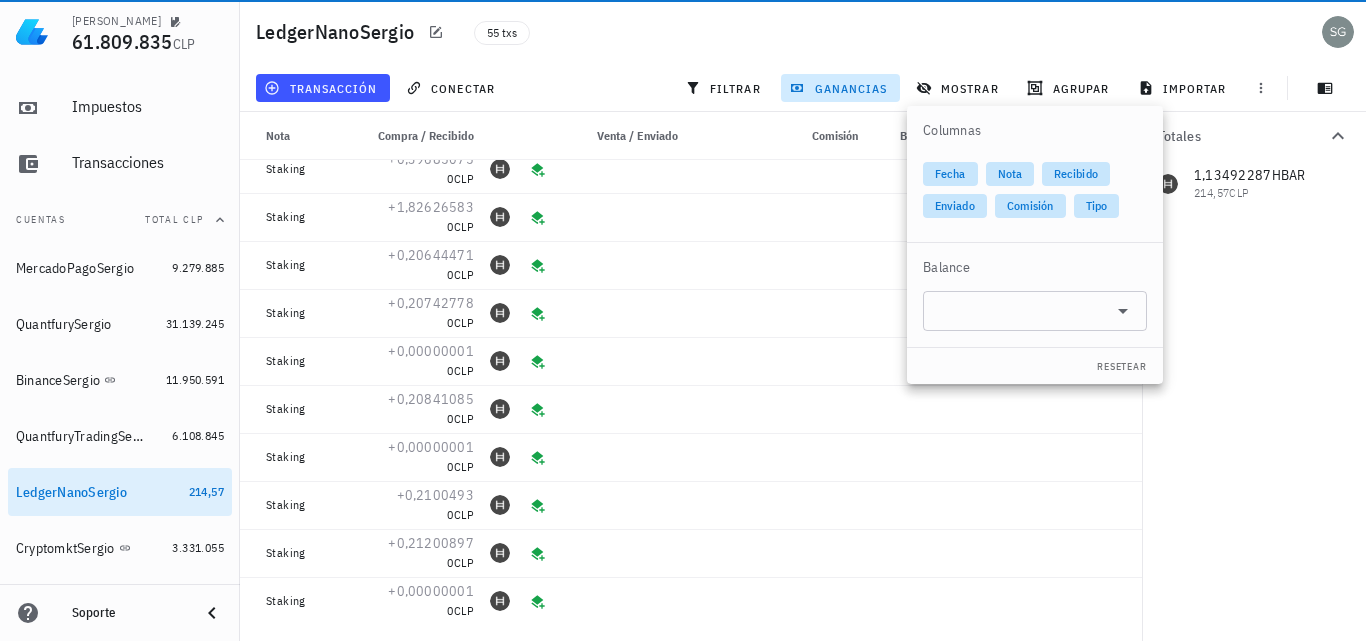 click on "LedgerNanoSergio
55 txs" at bounding box center [803, 32] 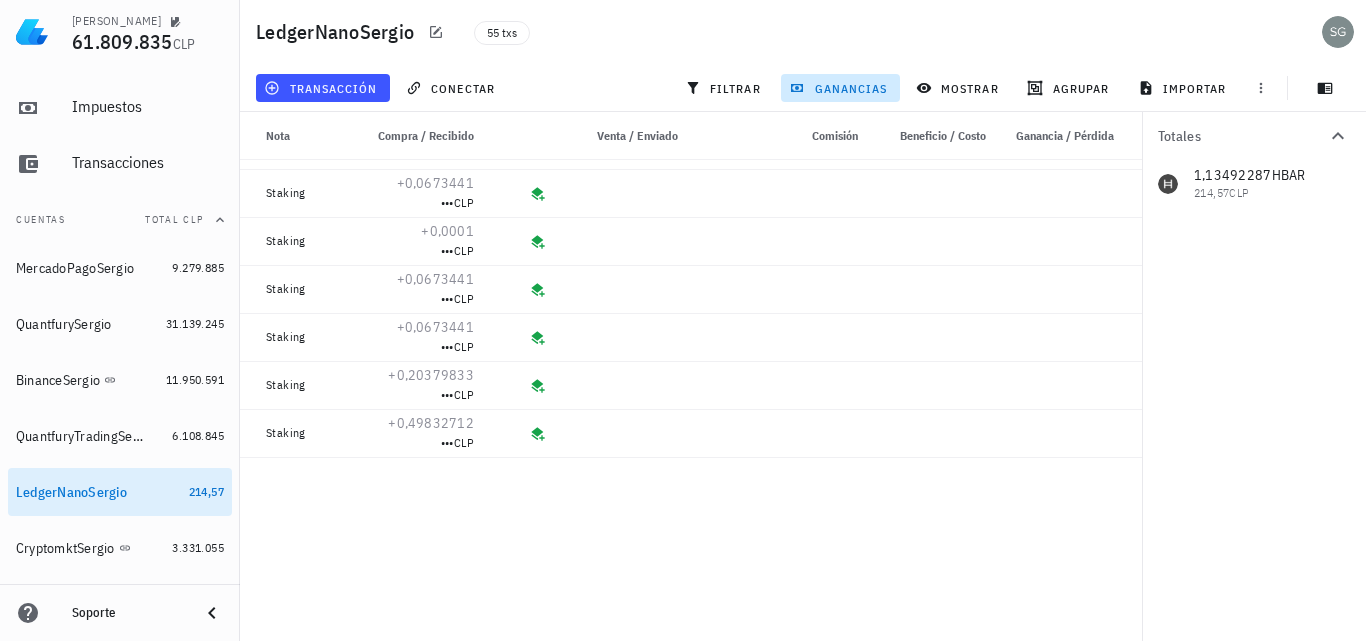 scroll, scrollTop: 0, scrollLeft: 0, axis: both 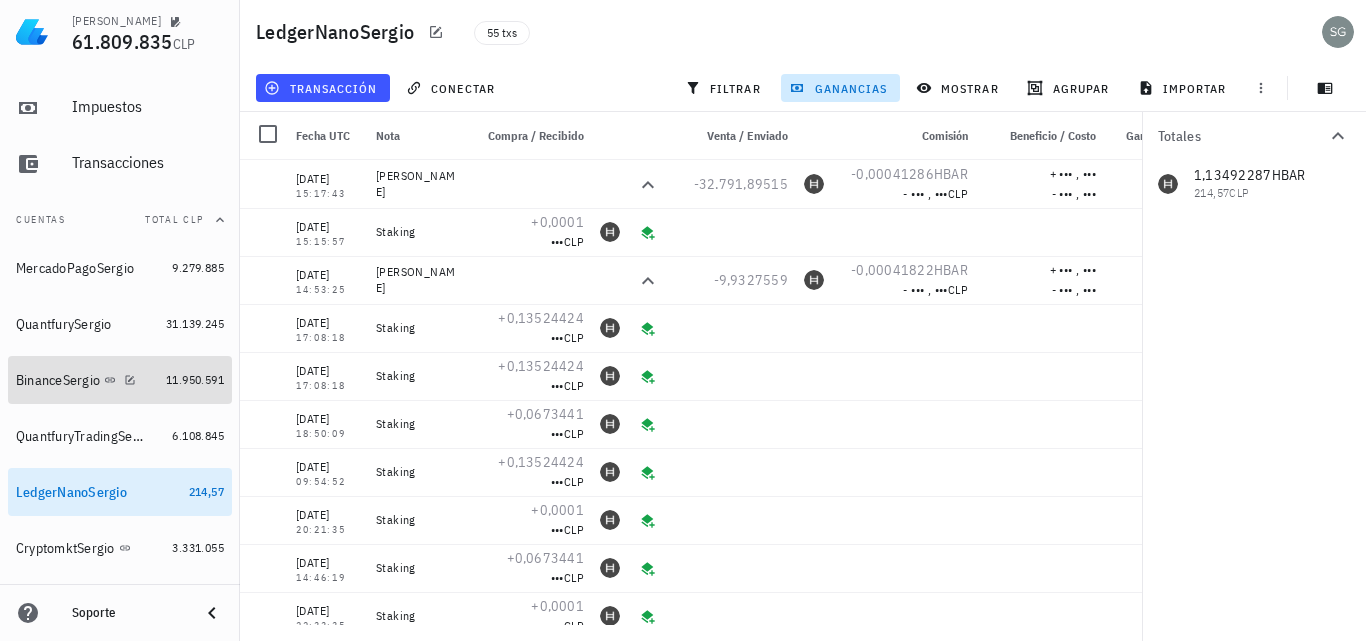 click on "BinanceSergio" at bounding box center (58, 380) 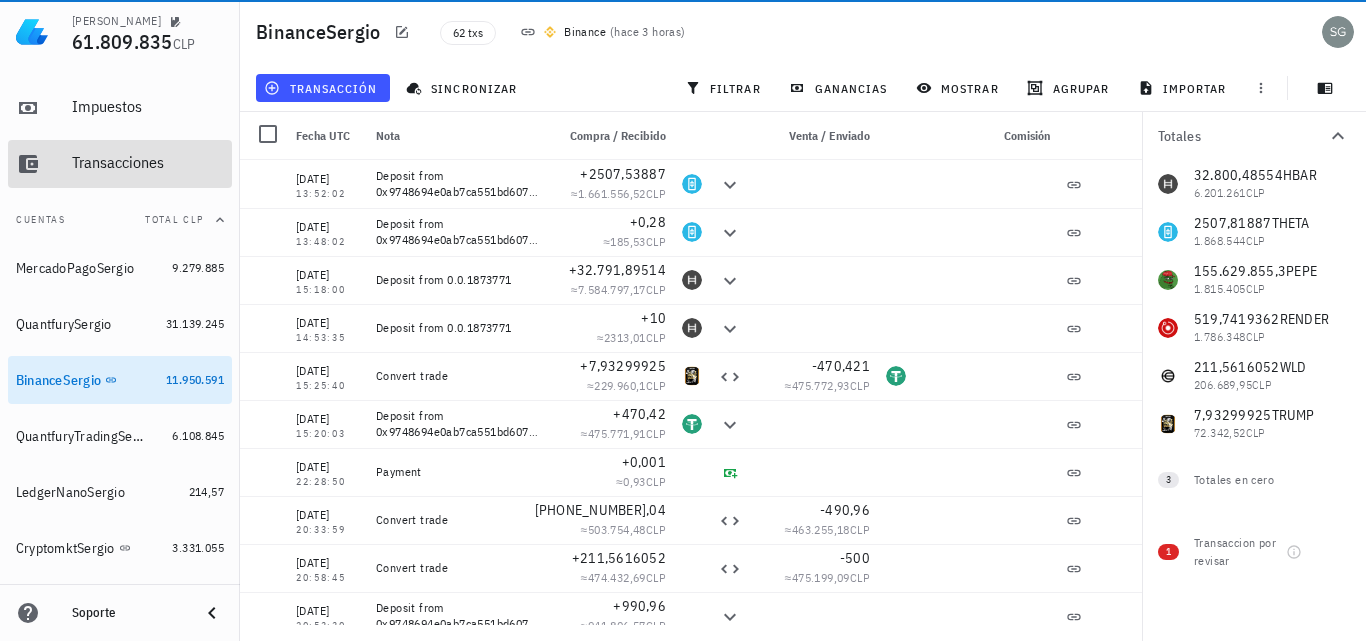 click on "Transacciones" at bounding box center [148, 162] 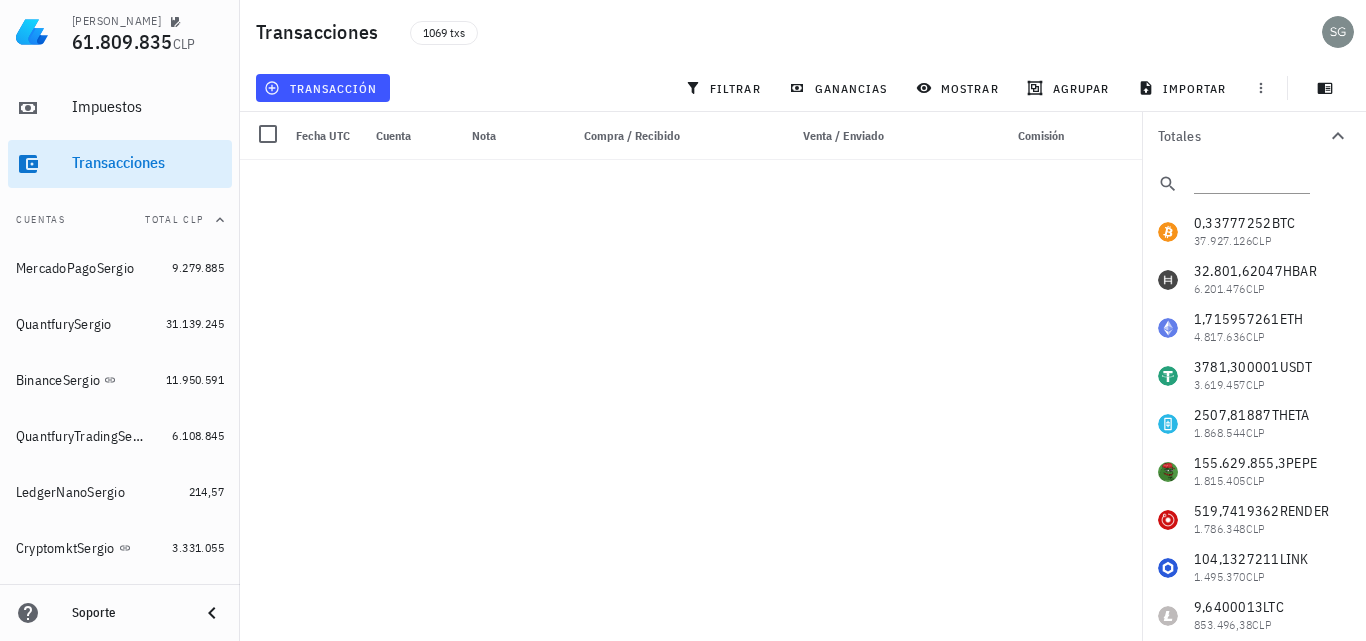 scroll, scrollTop: 2371, scrollLeft: 0, axis: vertical 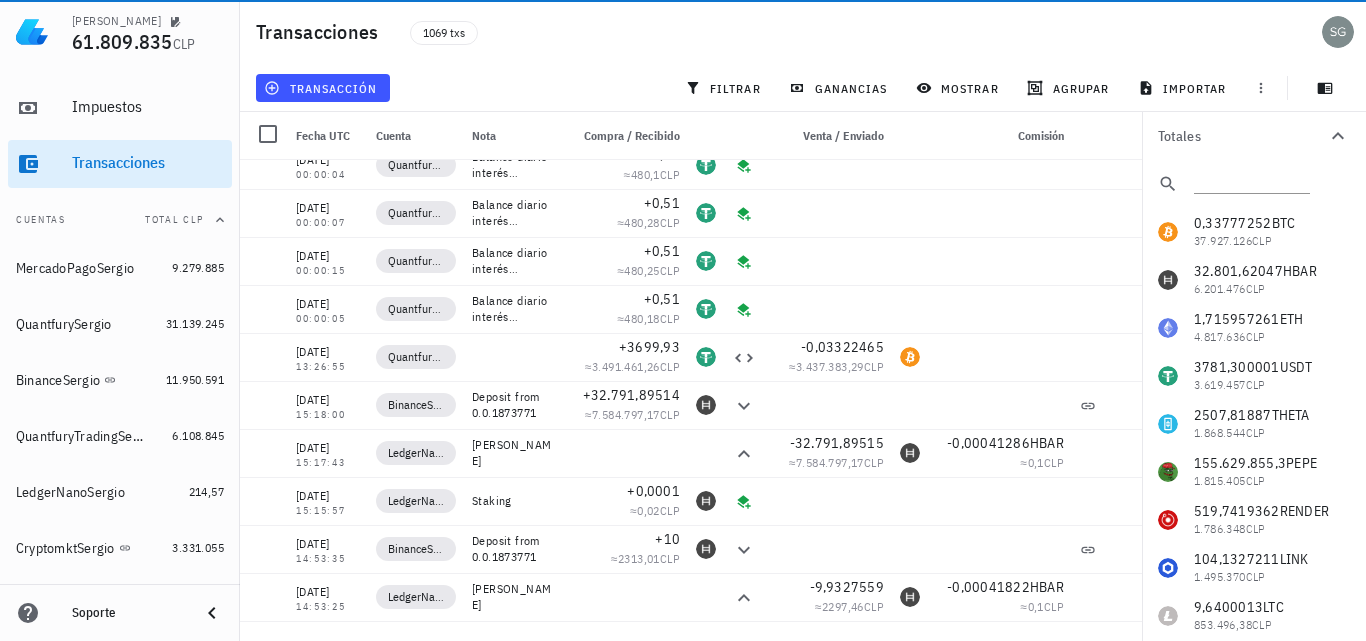 click on "0,33777252  BTC   37.927.126  CLP     32.801,62047  HBAR   6.201.476  CLP     1,715957261  ETH   4.817.636  CLP     3781,300001  USDT   3.619.457  CLP     2507,81887  THETA   1.868.544  CLP     155.629.855,3  PEPE   1.815.405  CLP     519,7419362  RENDER   1.786.348  CLP     104,1327211  LINK   1.495.370  CLP     9,6400013  LTC   853.496,38  CLP     784.250,59  CLP       18,30792799  AVAX   361.653,23  CLP     211,5616052  WLD   206.689,95  CLP     7,93299925  [PERSON_NAME]   72.342,52  CLP     564,552784  LUNC   33,59  CLP     0,005169  USDC   4,95  CLP     0,00713  [PERSON_NAME]   1,14  CLP     0,00012833  CRO   0,01  CLP     0  ADA   0  CLP     0  BNB   0  CLP     0  SOL   0  CLP     0  TRX   0  CLP     0  XTZ   0  CLP     0  BUSD   0  CLP     0  NEXO   0  CLP     0  RNDR       0  MATIC" at bounding box center [1254, 616] 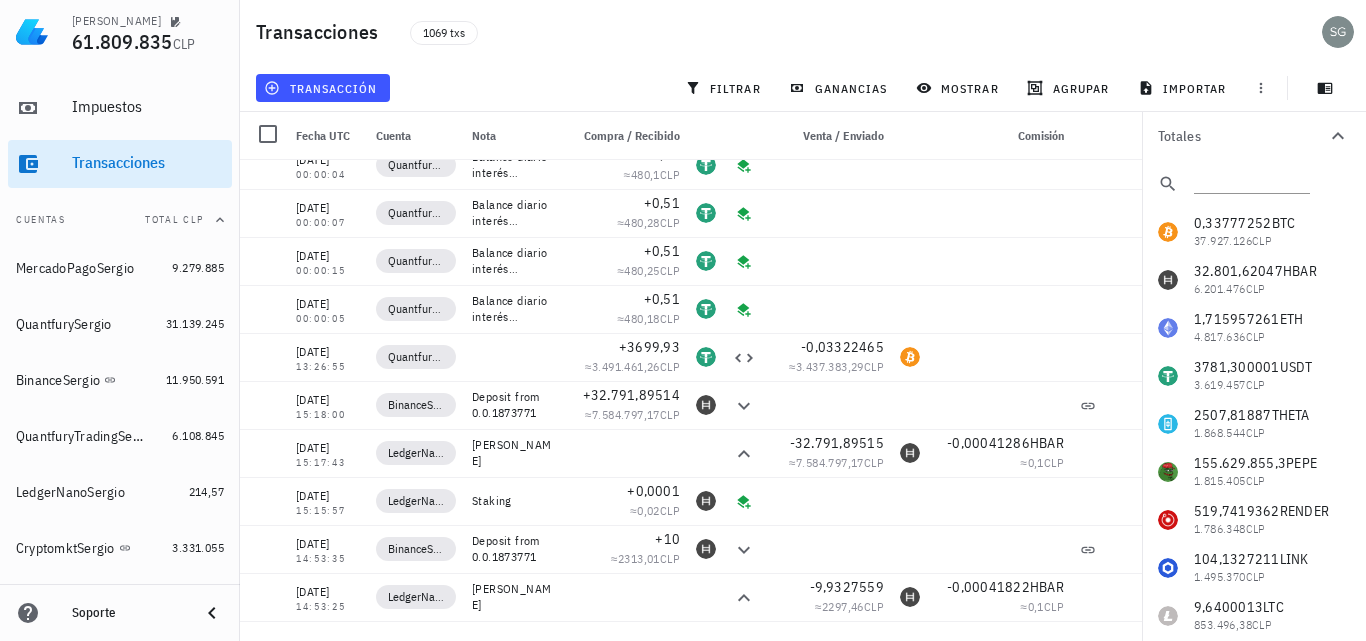 click on "0,33777252  BTC   37.927.126  CLP     32.801,62047  HBAR   6.201.476  CLP     1,715957261  ETH   4.817.636  CLP     3781,300001  USDT   3.619.457  CLP     2507,81887  THETA   1.868.544  CLP     155.629.855,3  PEPE   1.815.405  CLP     519,7419362  RENDER   1.786.348  CLP     104,1327211  LINK   1.495.370  CLP     9,6400013  LTC   853.496,38  CLP     784.250,59  CLP       18,30792799  AVAX   361.653,23  CLP     211,5616052  WLD   206.689,95  CLP     7,93299925  [PERSON_NAME]   72.342,52  CLP     564,552784  LUNC   33,59  CLP     0,005169  USDC   4,95  CLP     0,00713  [PERSON_NAME]   1,14  CLP     0,00012833  CRO   0,01  CLP     0  ADA   0  CLP     0  BNB   0  CLP     0  SOL   0  CLP     0  TRX   0  CLP     0  XTZ   0  CLP     0  BUSD   0  CLP     0  NEXO   0  CLP     0  RNDR       0  MATIC" at bounding box center (1254, 616) 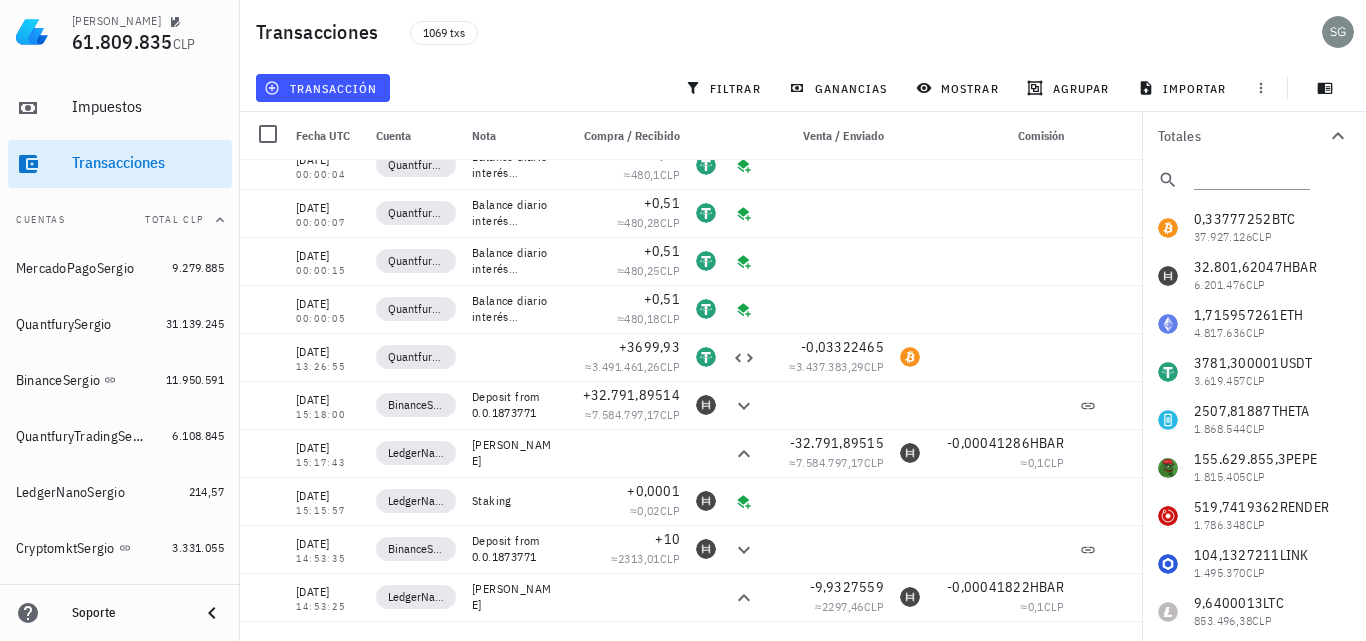 scroll, scrollTop: 0, scrollLeft: 0, axis: both 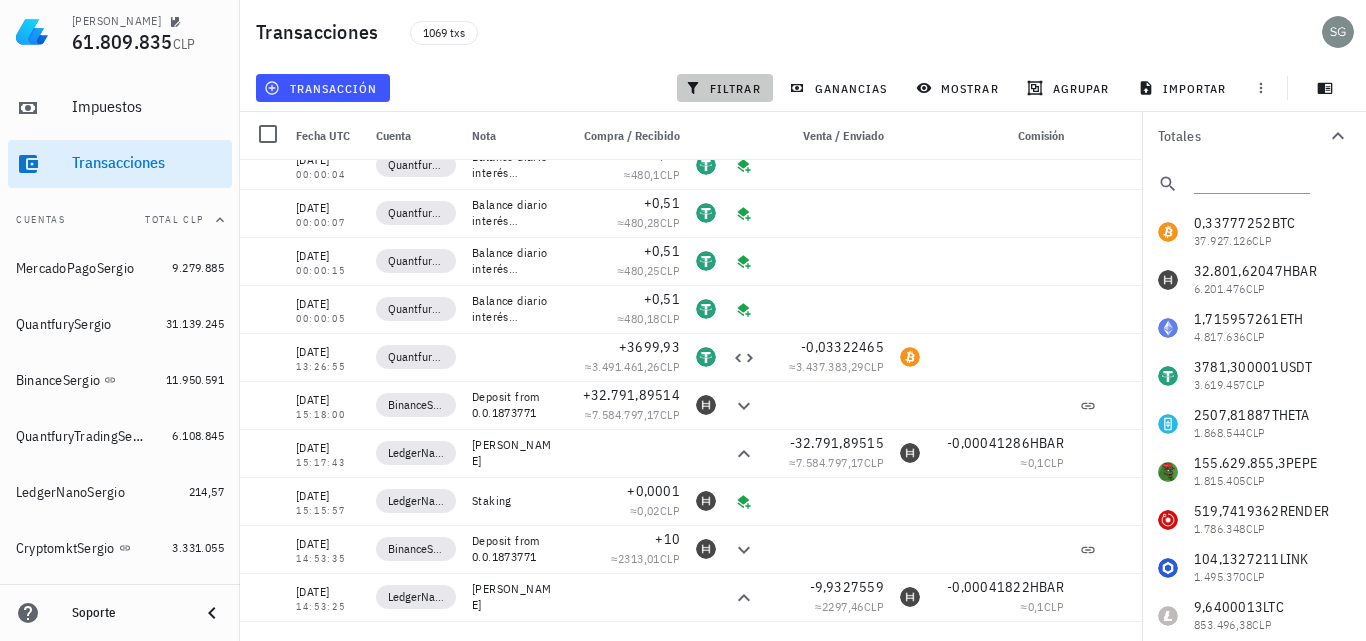 click on "filtrar" at bounding box center (725, 88) 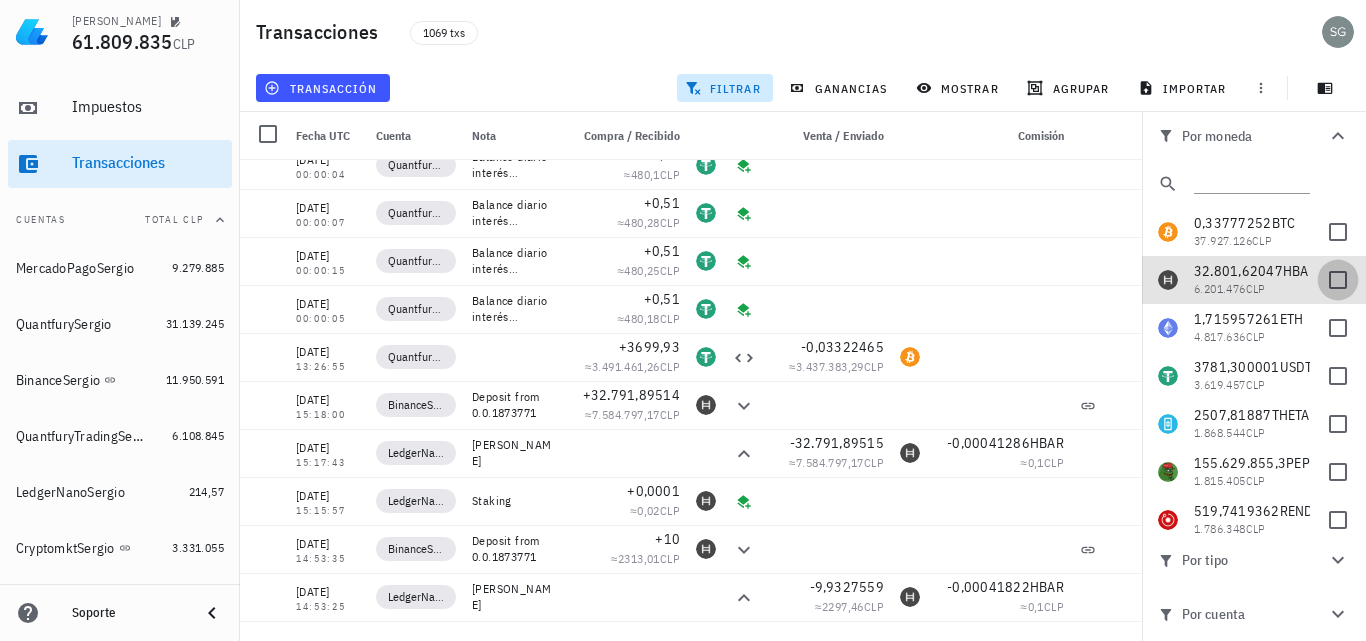 click at bounding box center [1338, 280] 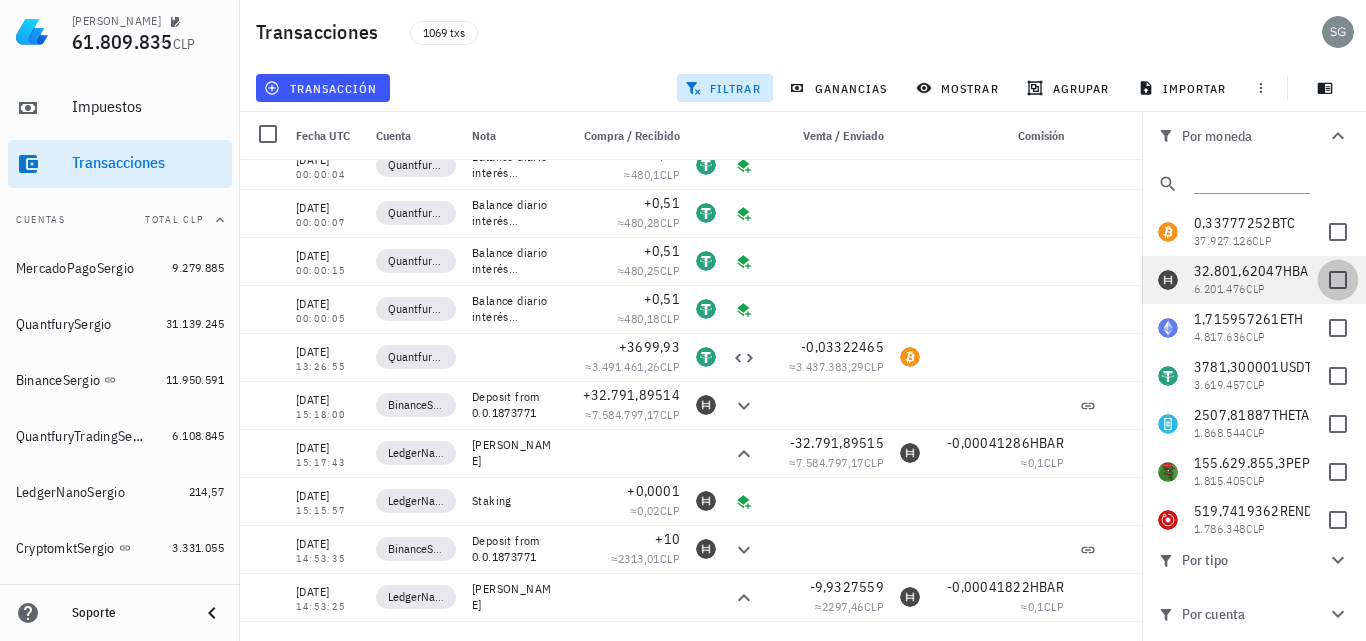 checkbox on "true" 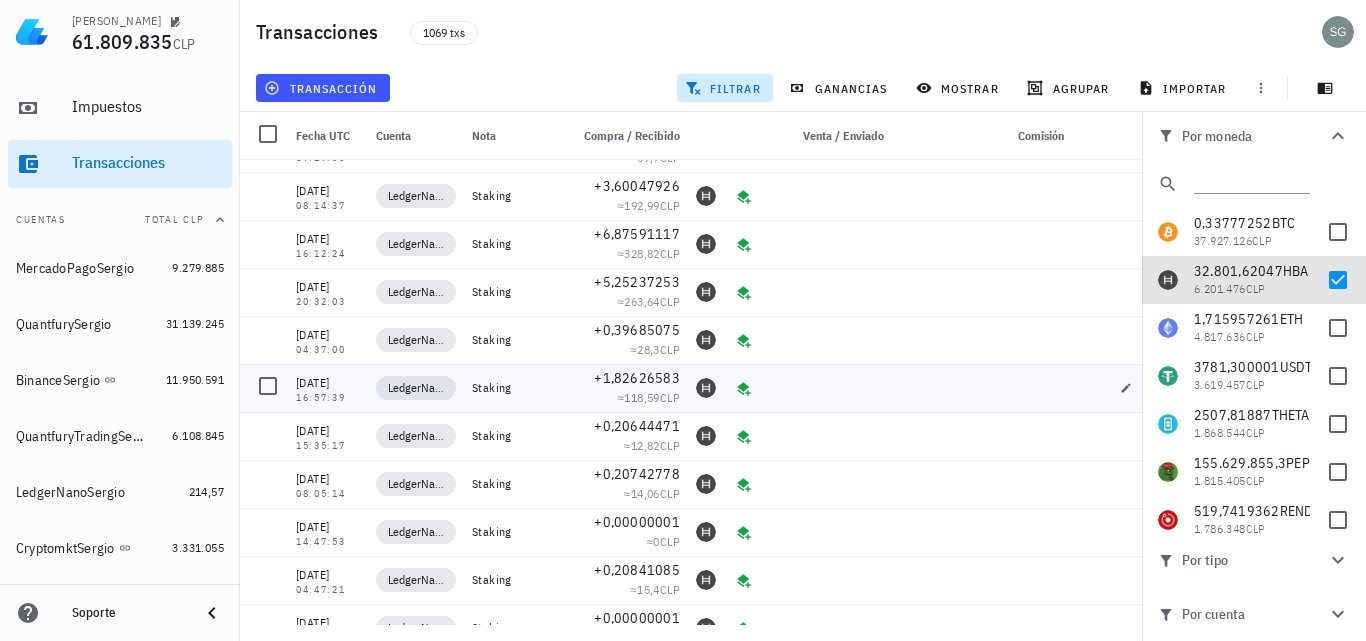 scroll, scrollTop: 1000, scrollLeft: 0, axis: vertical 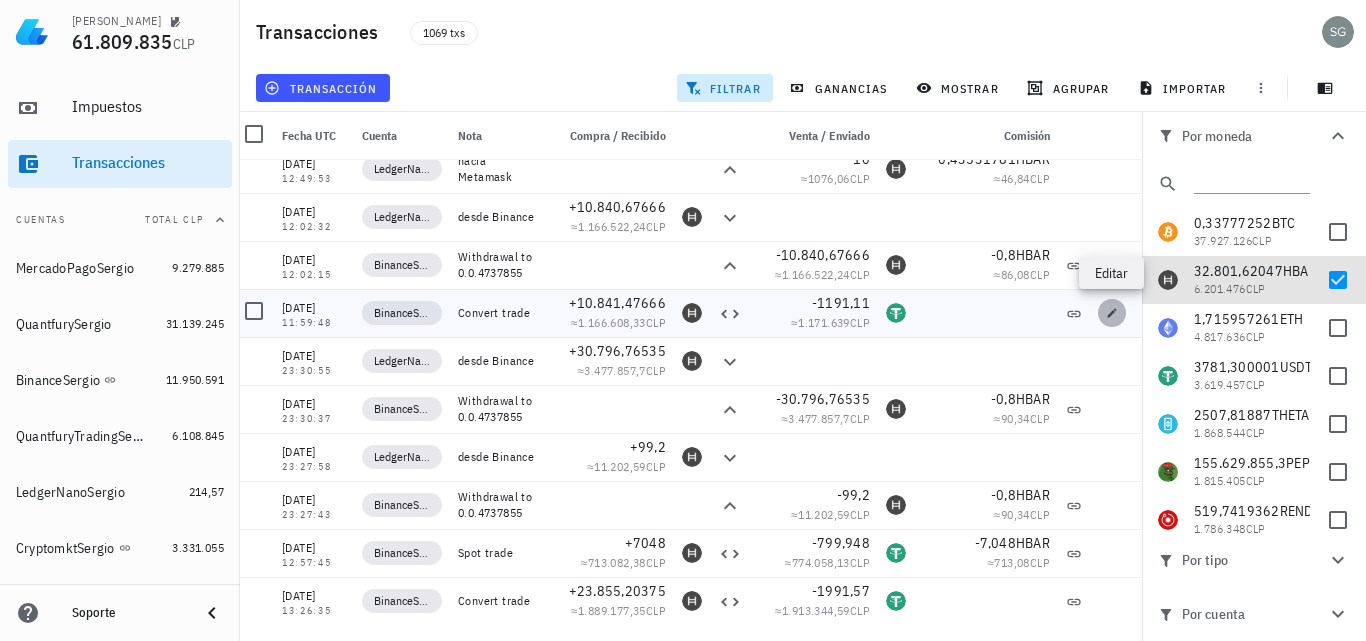 click 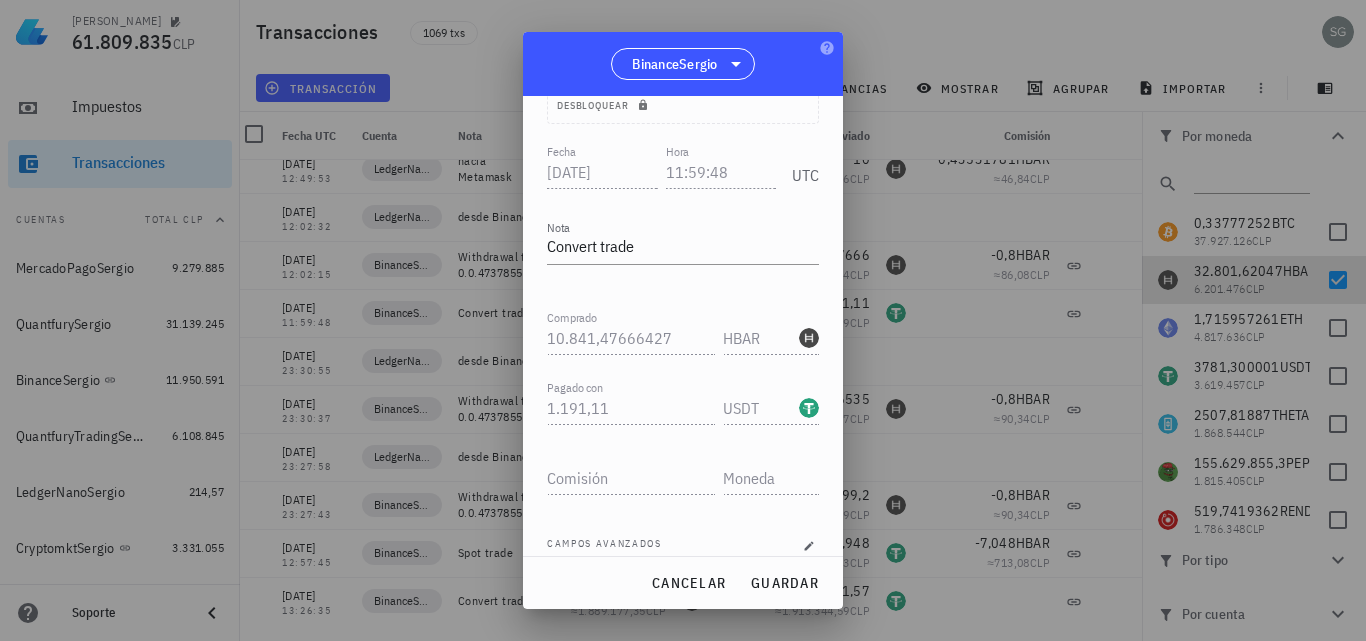 scroll, scrollTop: 200, scrollLeft: 0, axis: vertical 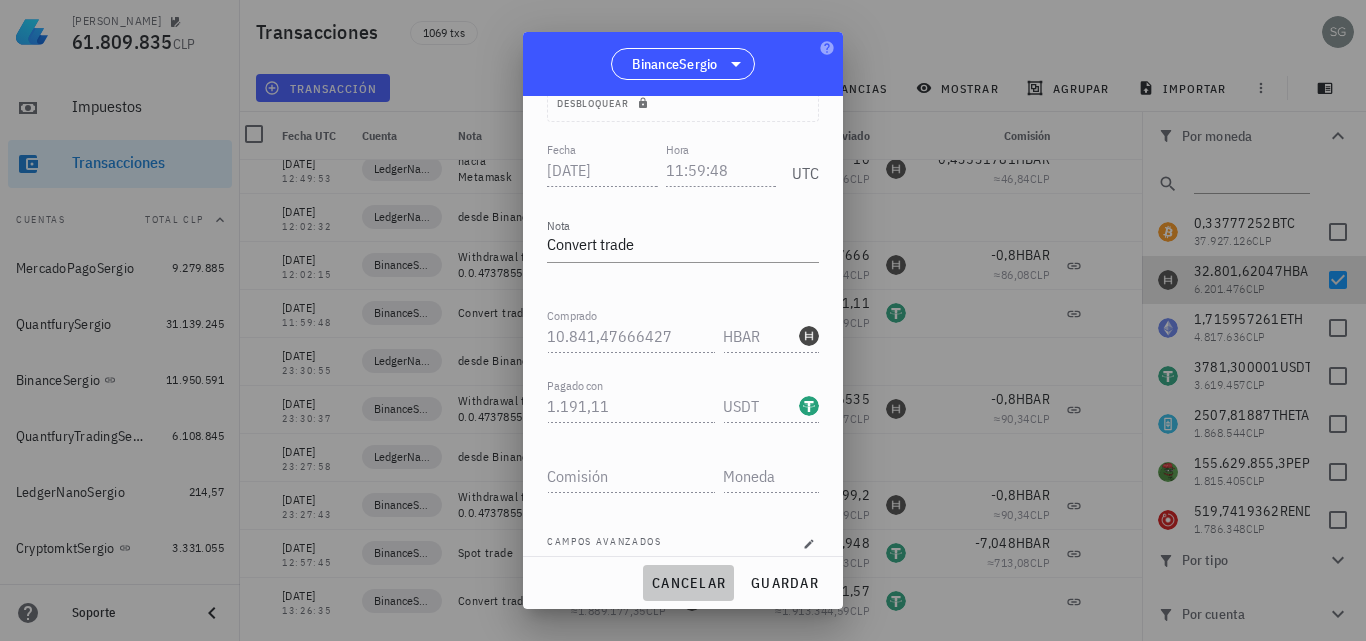 click on "cancelar" at bounding box center (688, 583) 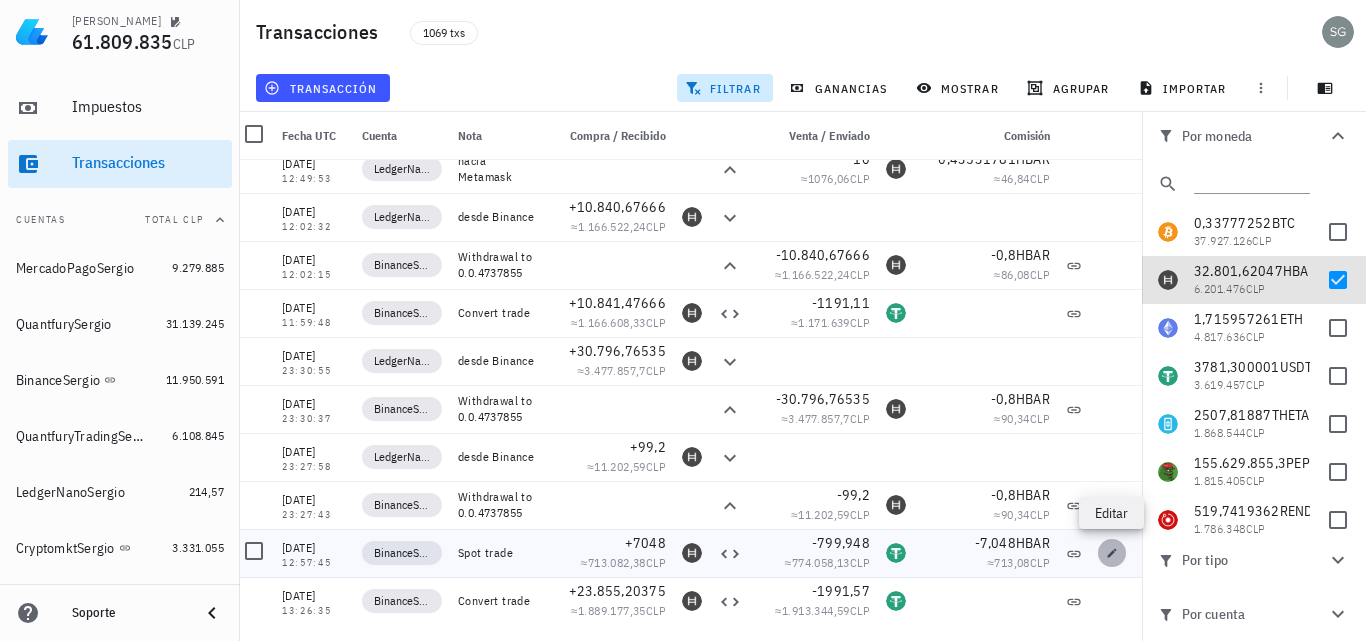 click 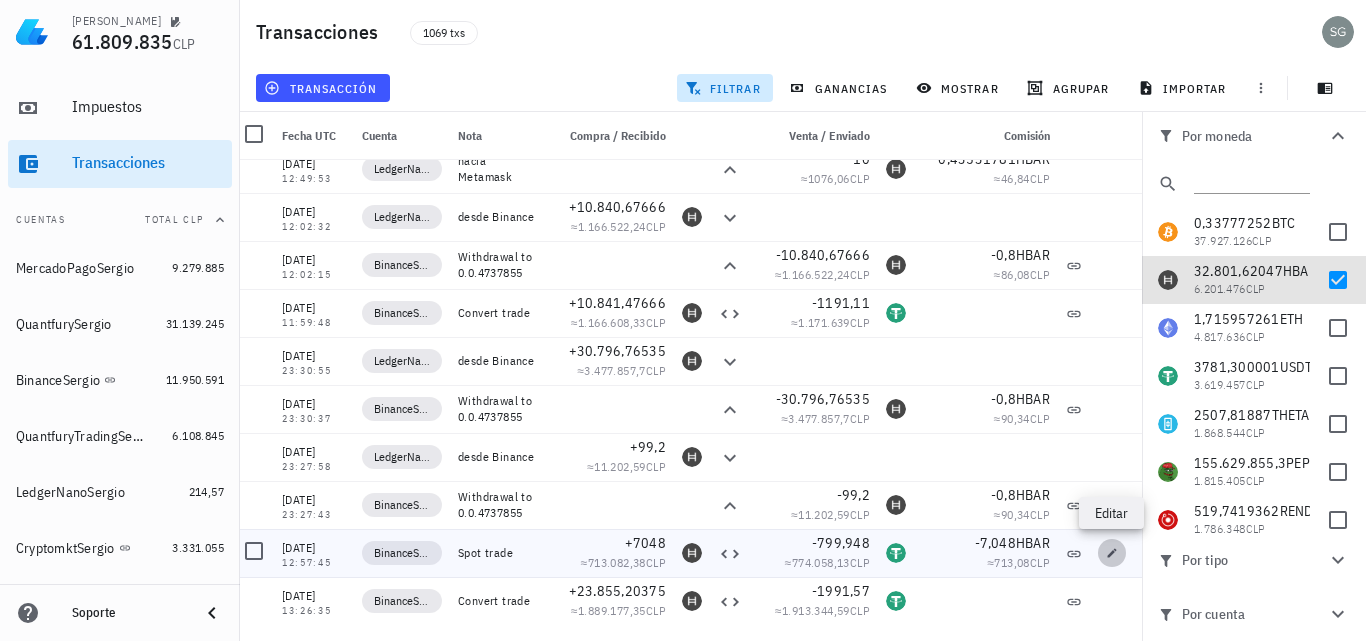 type on "[DATE]" 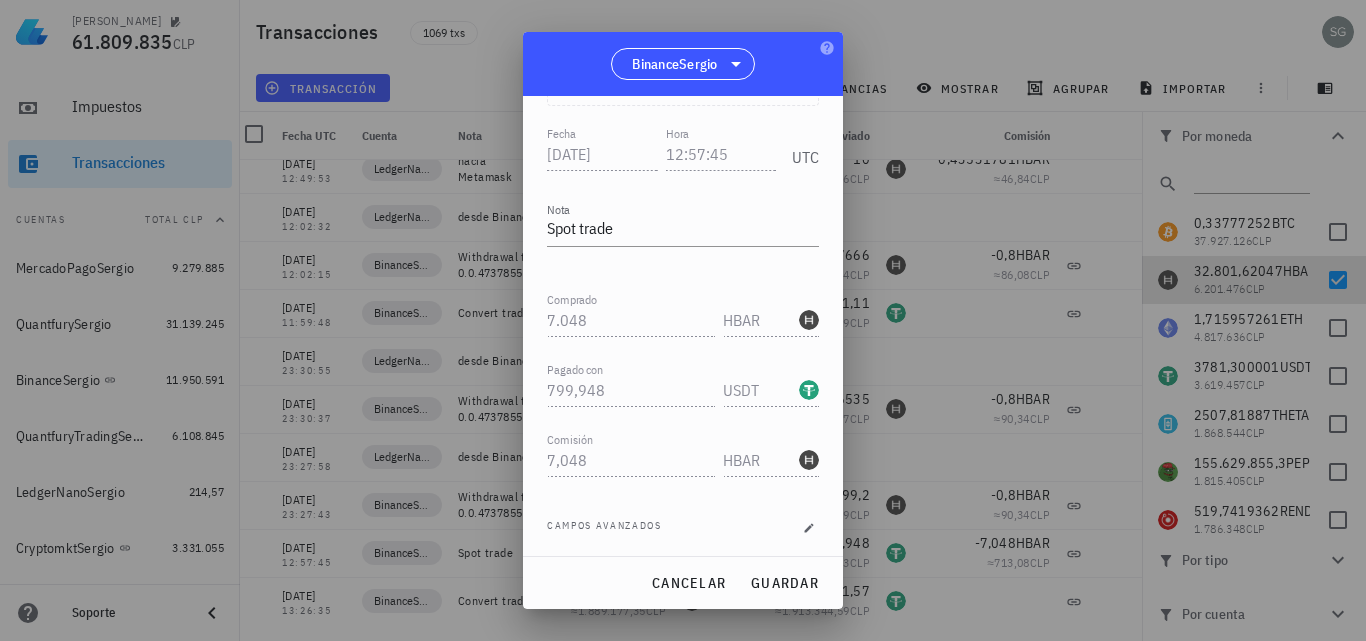 scroll, scrollTop: 242, scrollLeft: 0, axis: vertical 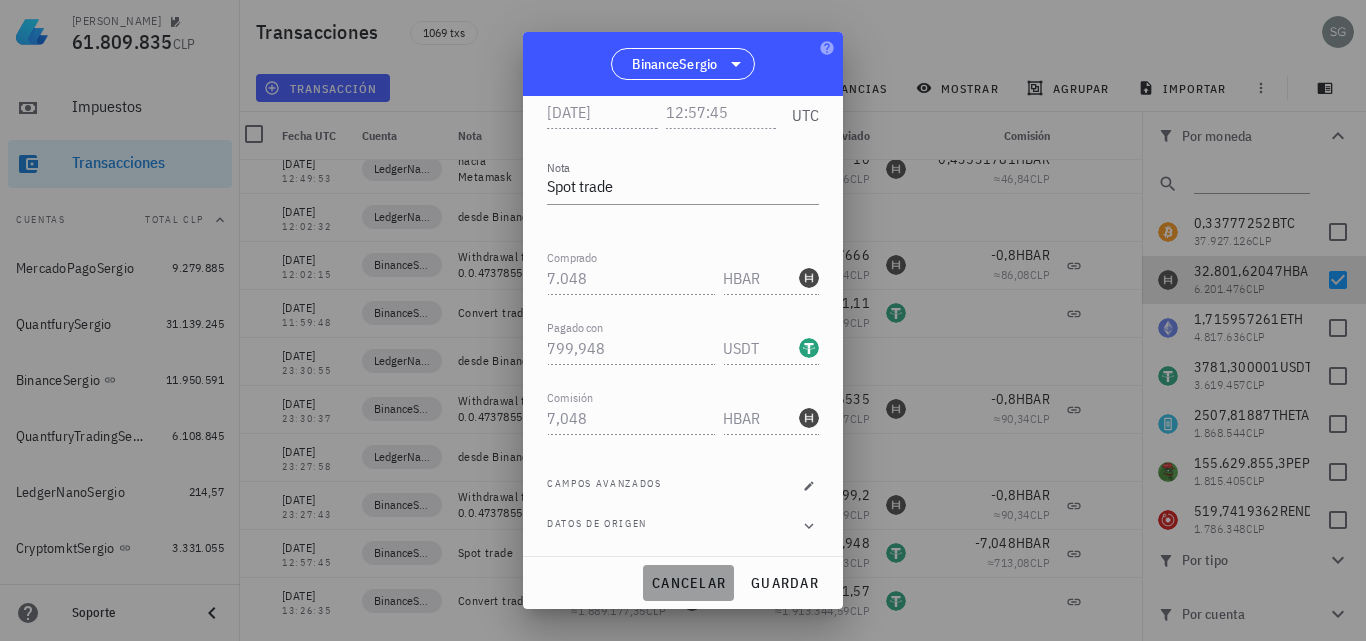 click on "cancelar" at bounding box center (688, 583) 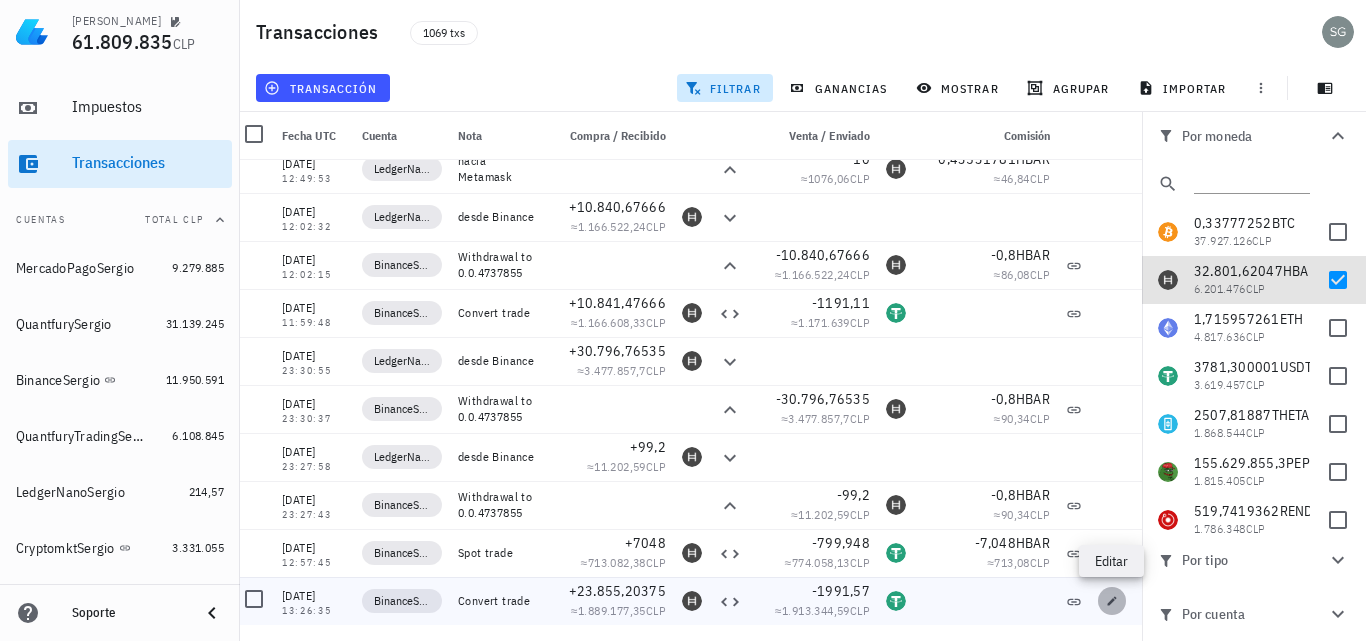 click 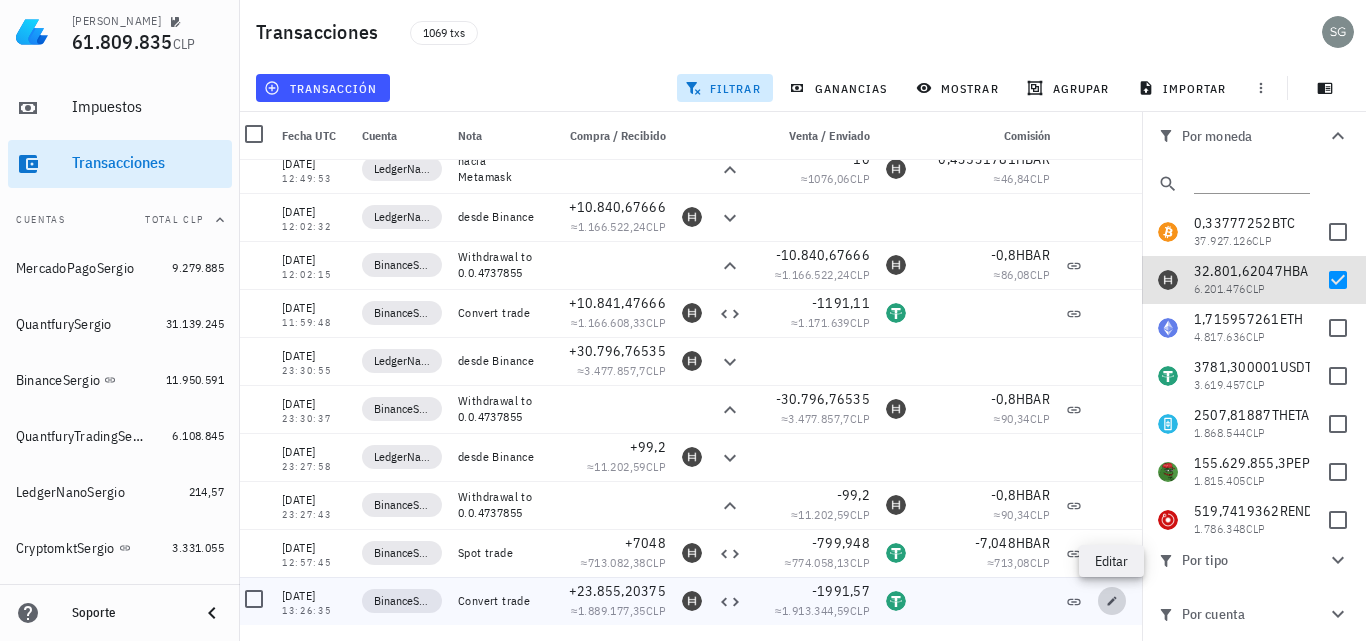 type on "[DATE]" 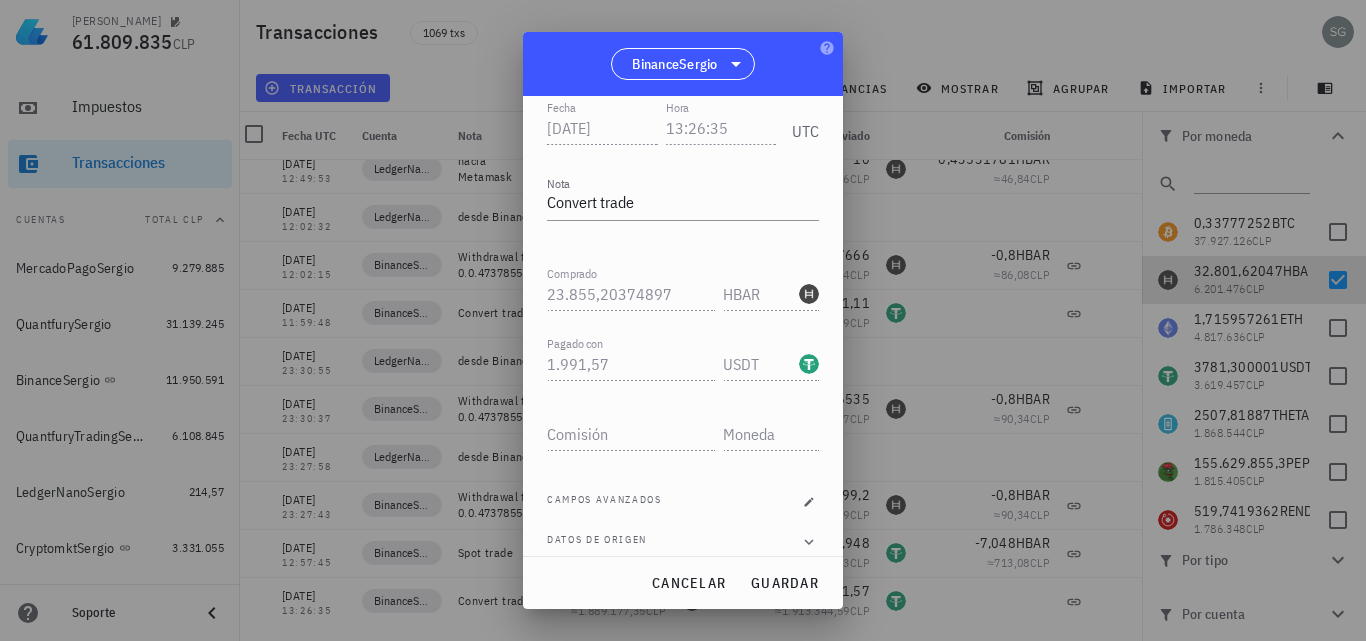 scroll, scrollTop: 258, scrollLeft: 0, axis: vertical 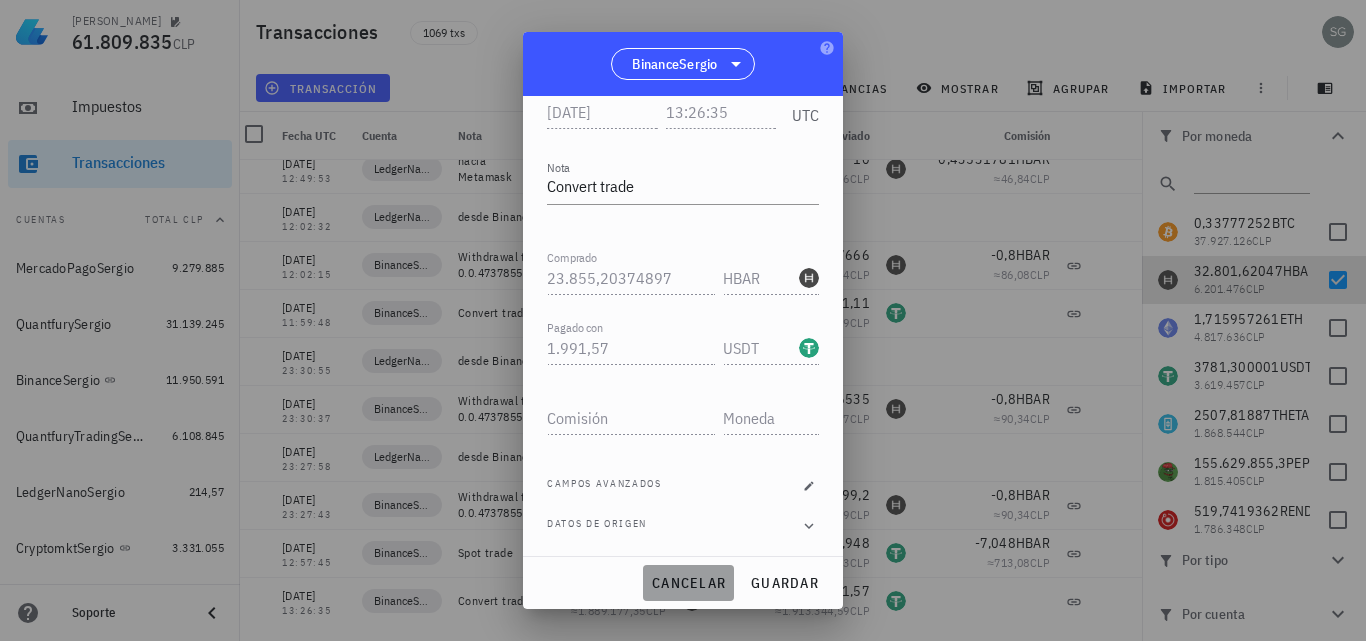 click on "cancelar" at bounding box center [688, 583] 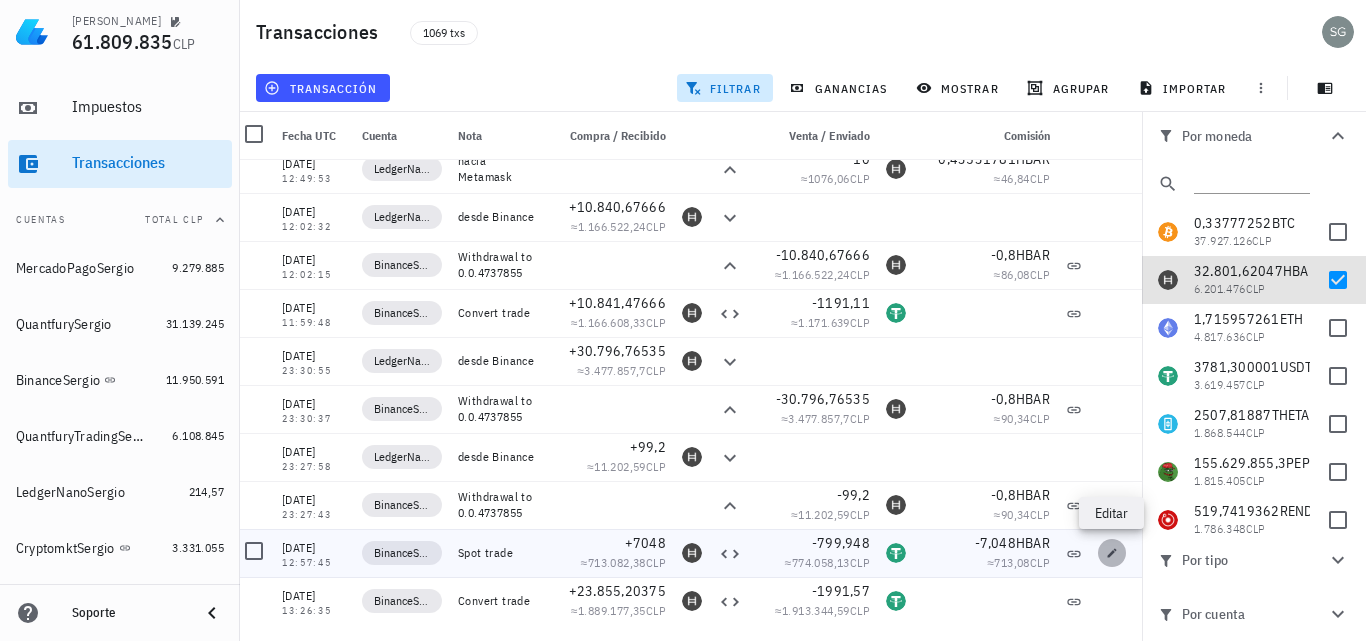 click 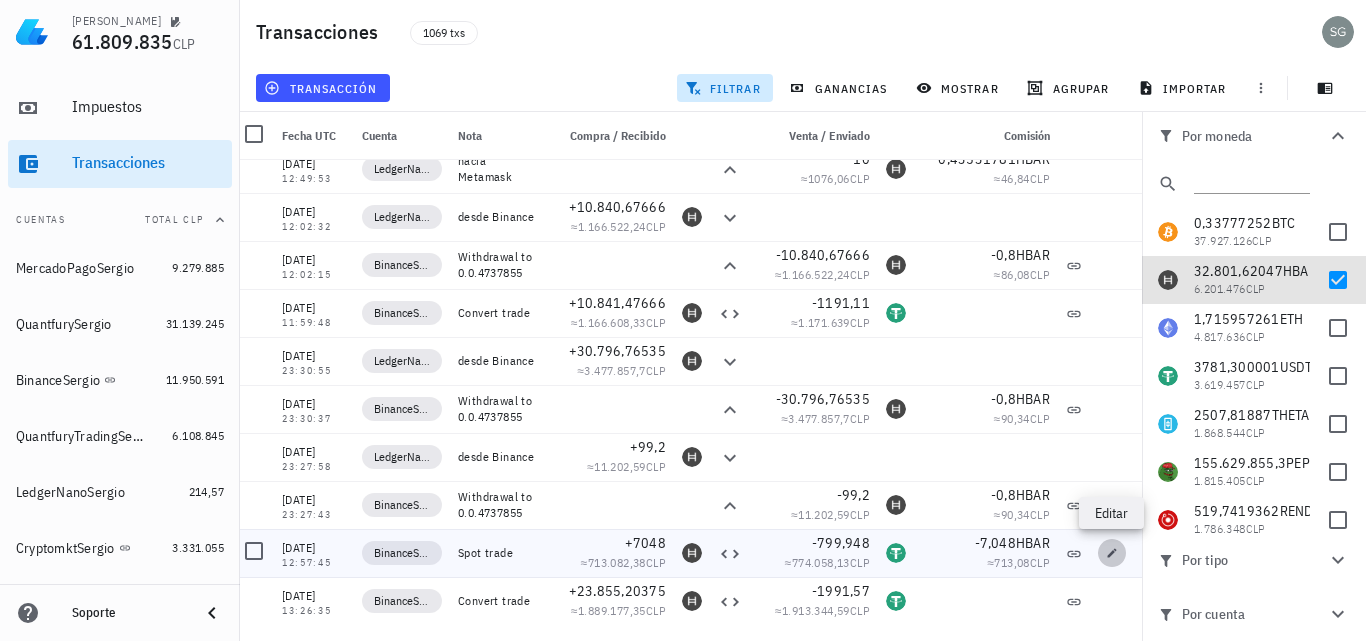 type on "[DATE]" 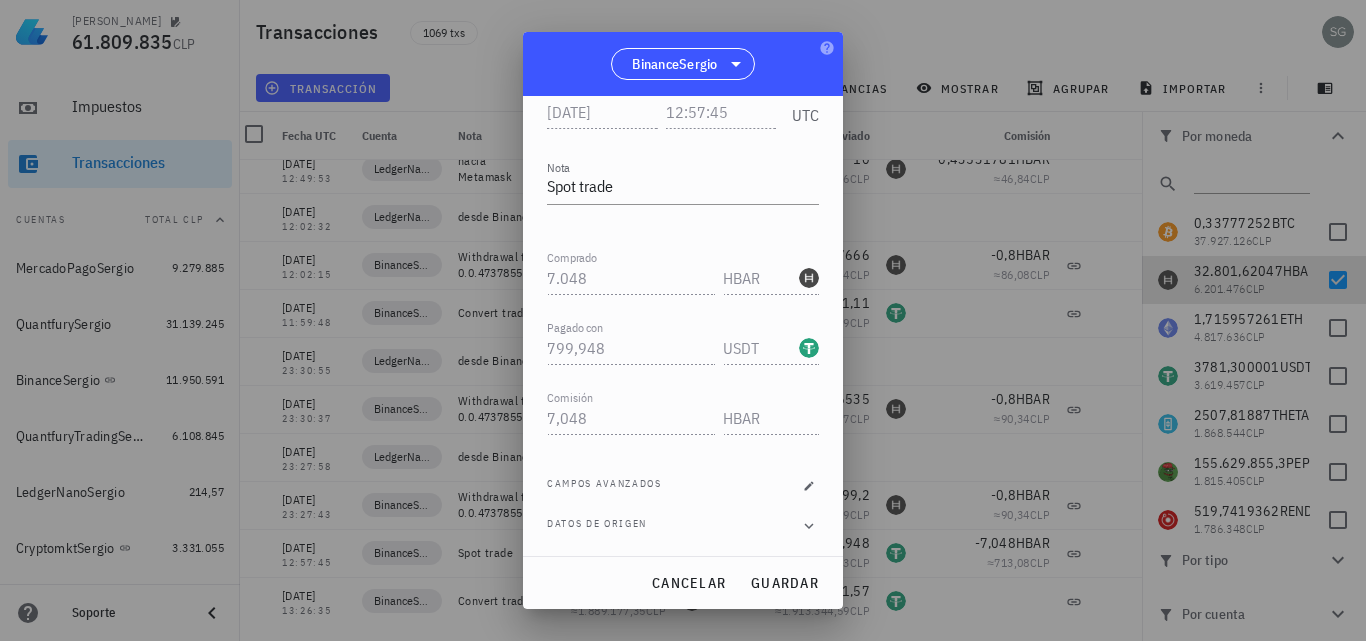 scroll, scrollTop: 242, scrollLeft: 0, axis: vertical 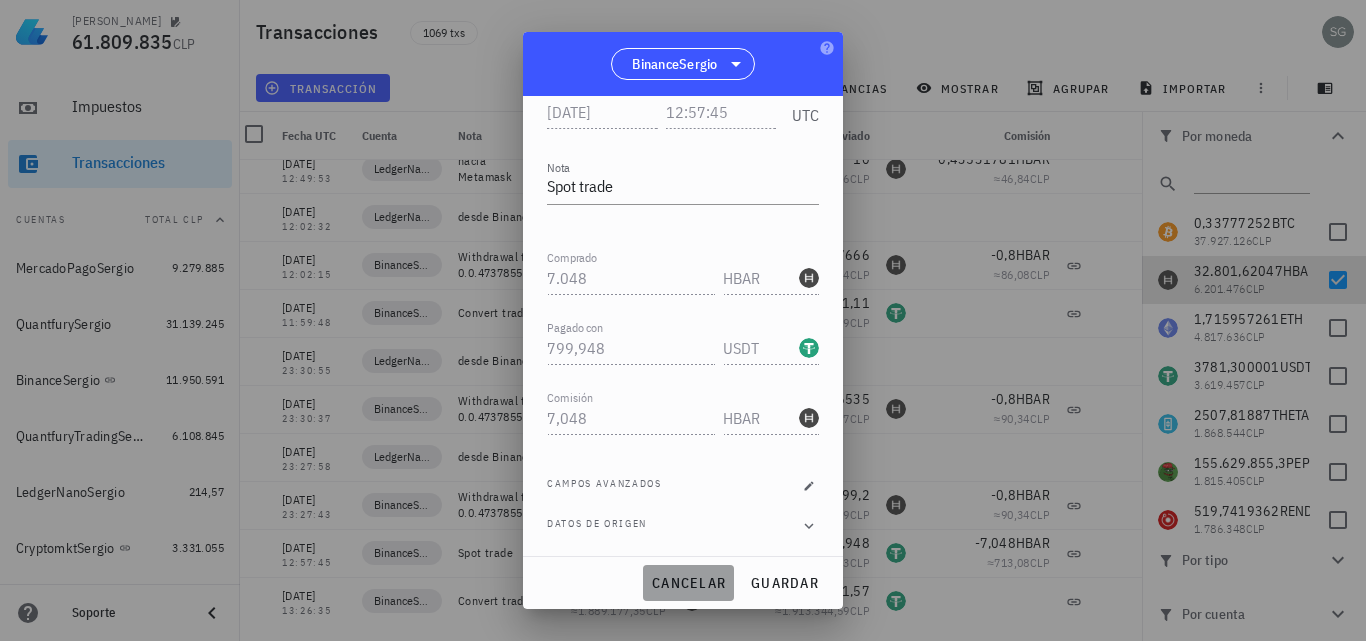 click on "cancelar" at bounding box center (688, 583) 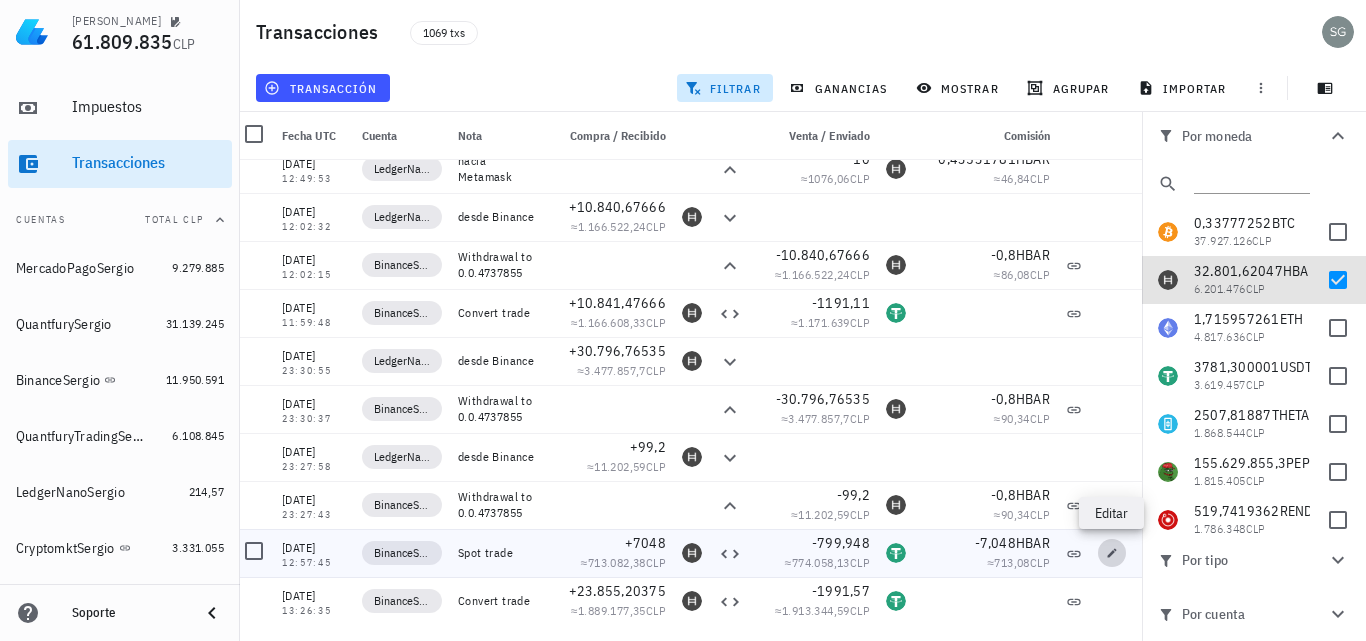 click 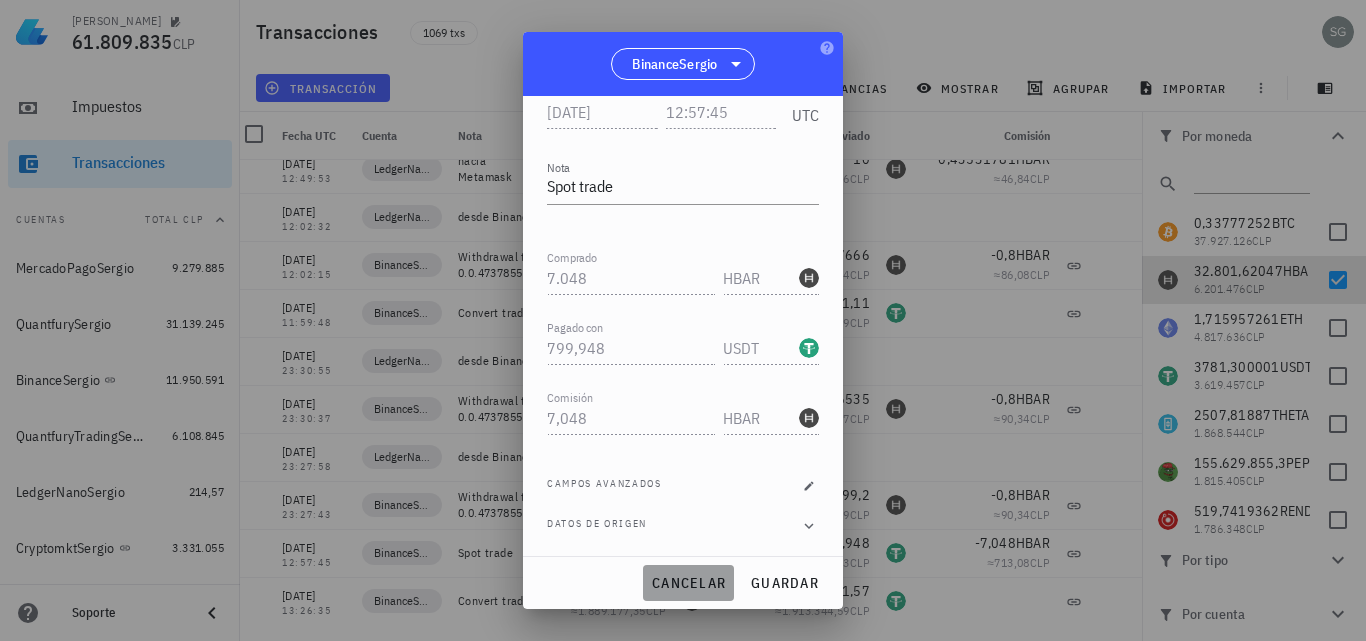 click on "cancelar" at bounding box center (688, 583) 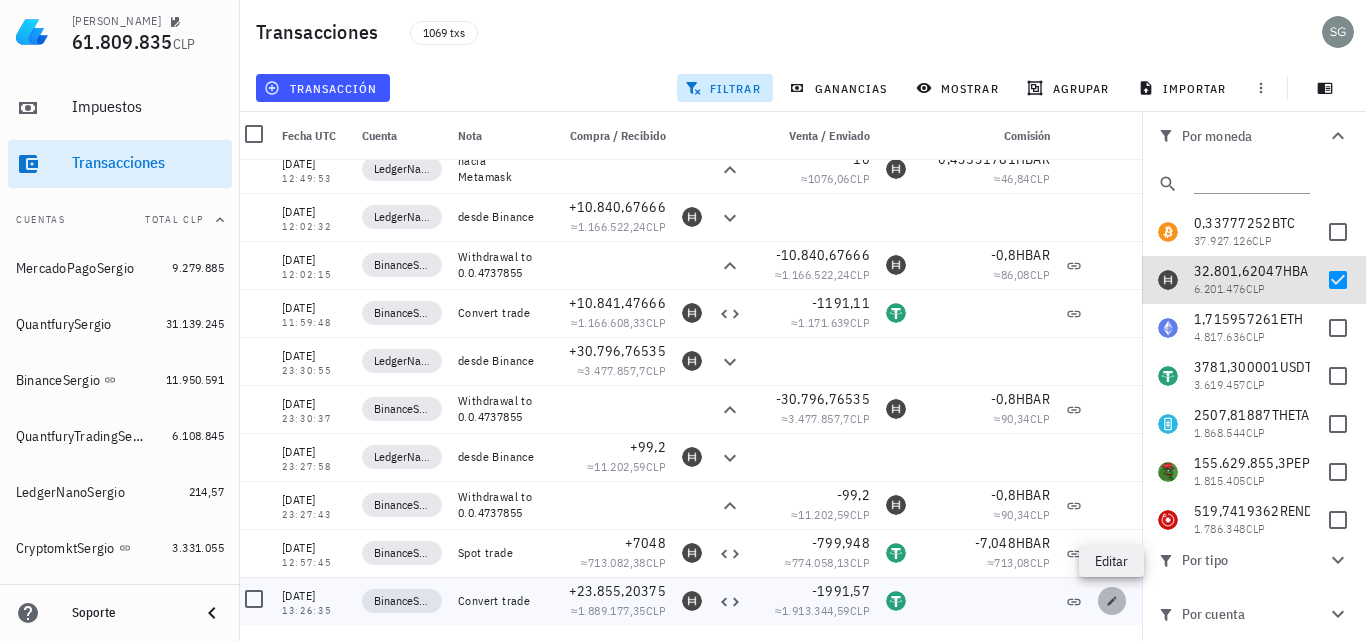 click at bounding box center (1112, 601) 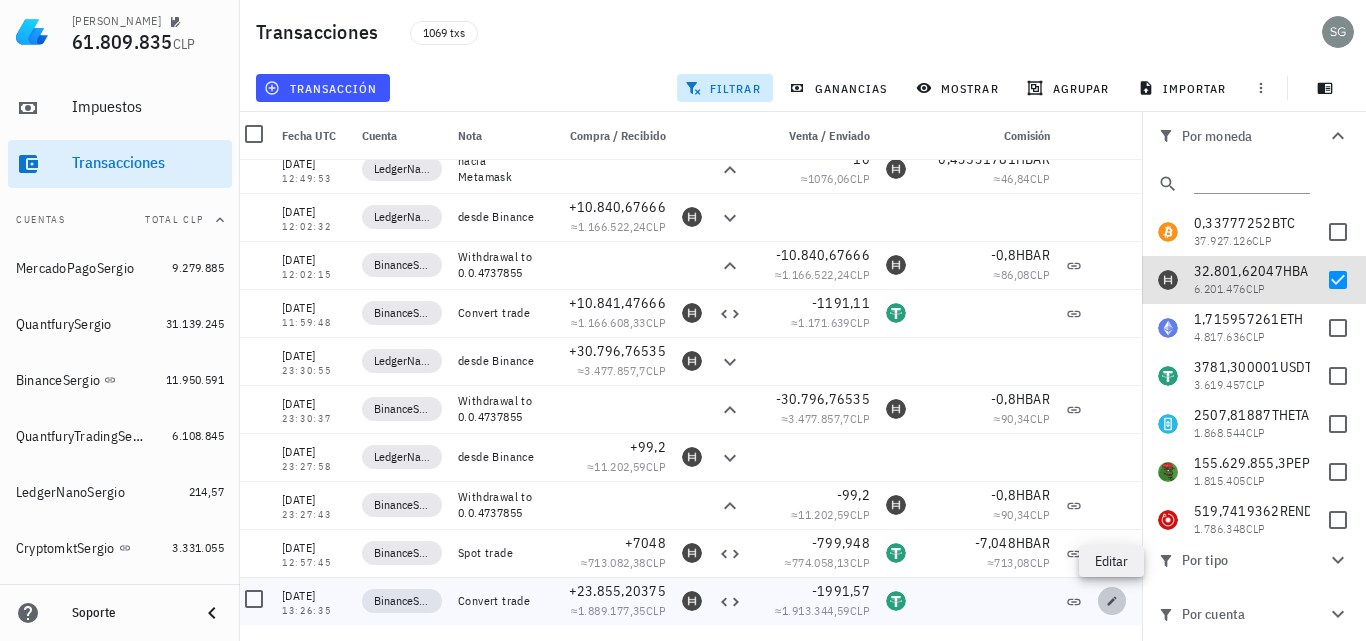 type on "[DATE]" 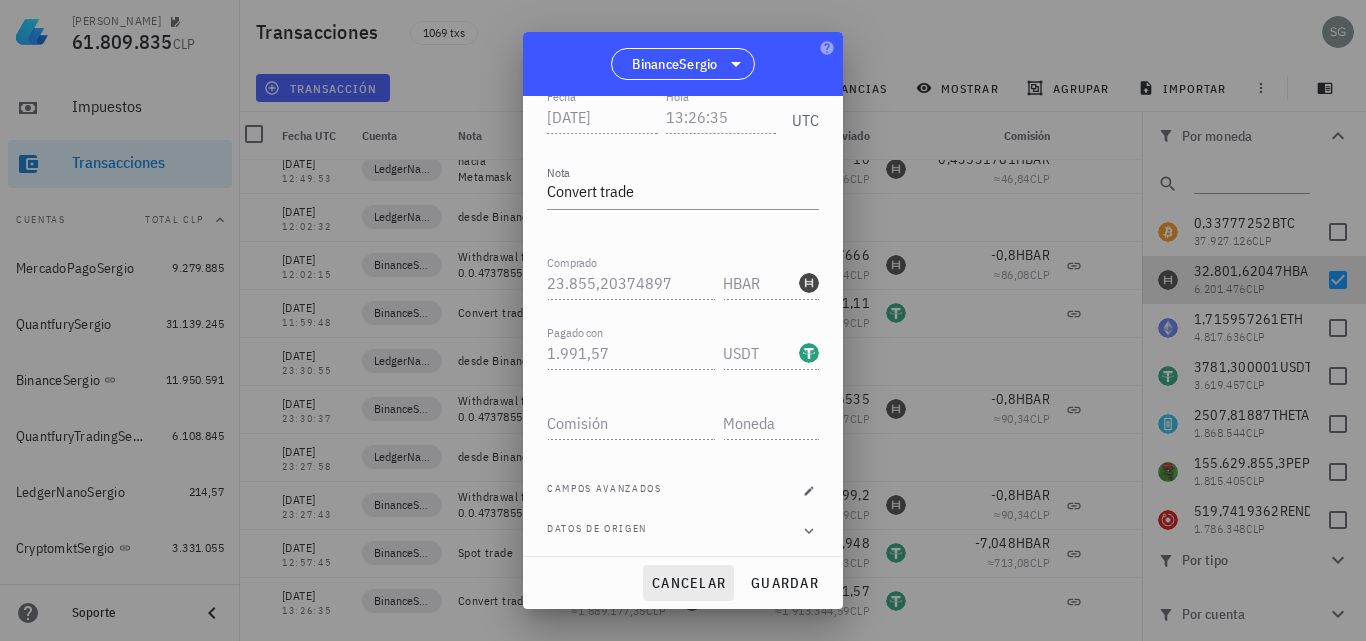 scroll, scrollTop: 258, scrollLeft: 0, axis: vertical 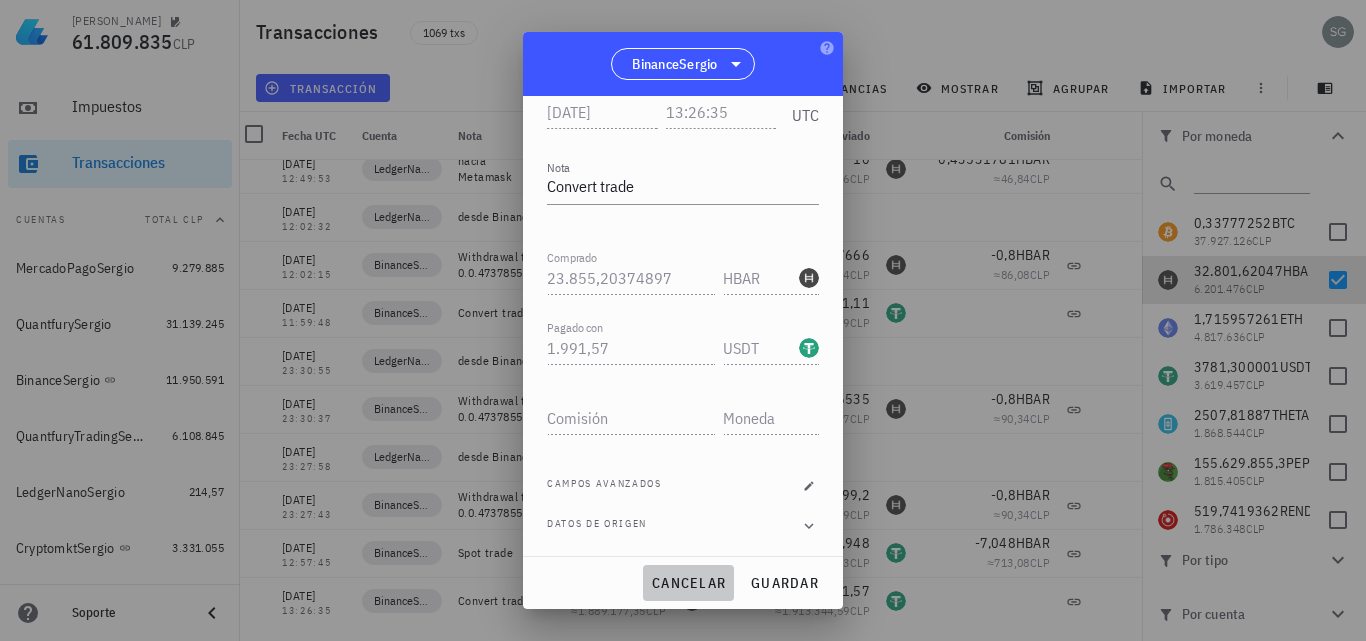 click on "cancelar" at bounding box center (688, 583) 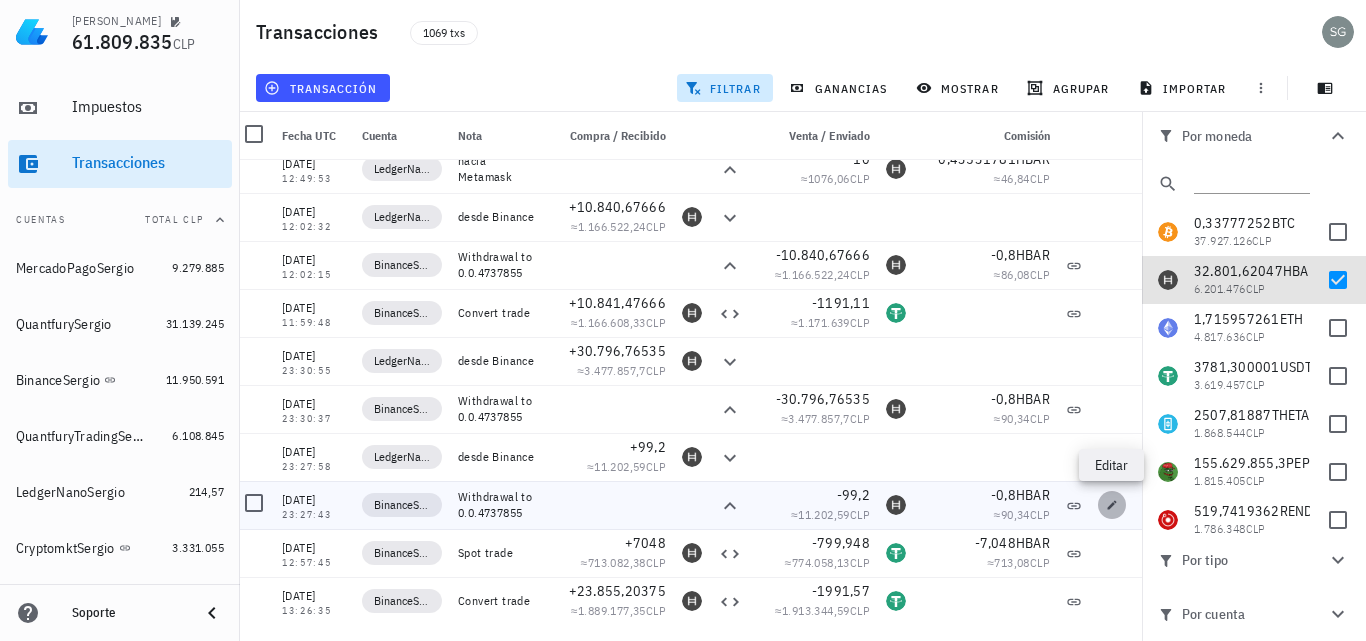 click 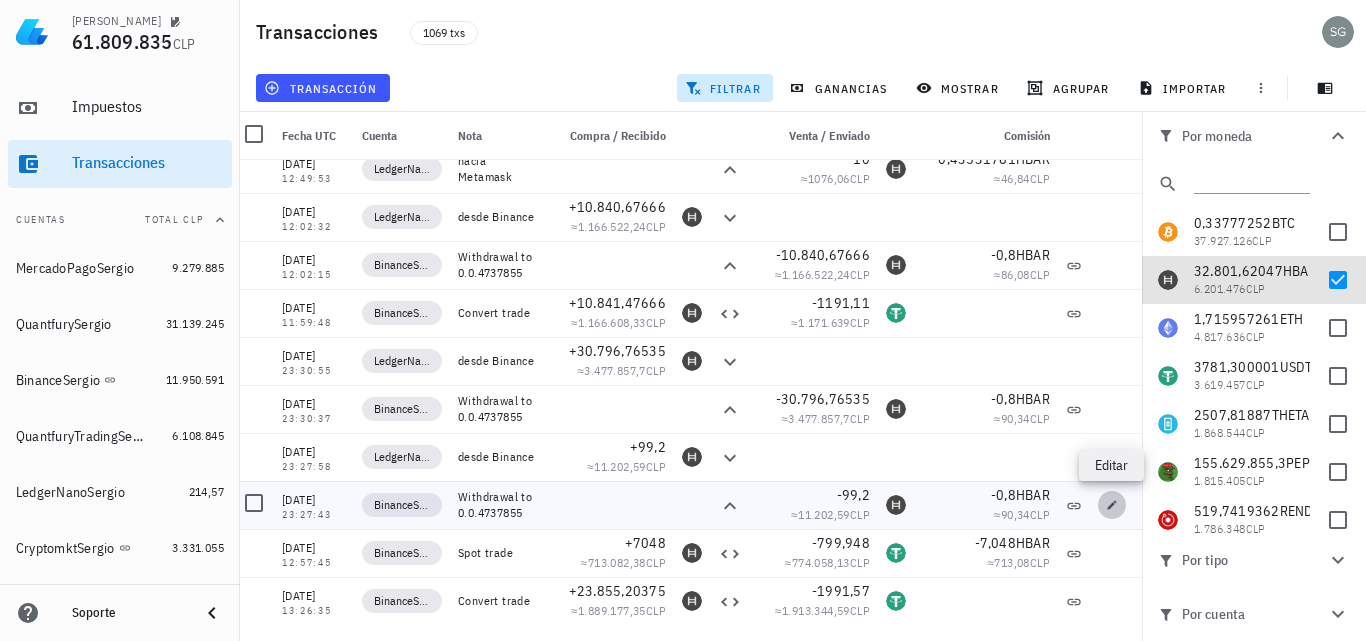 type on "[DATE]" 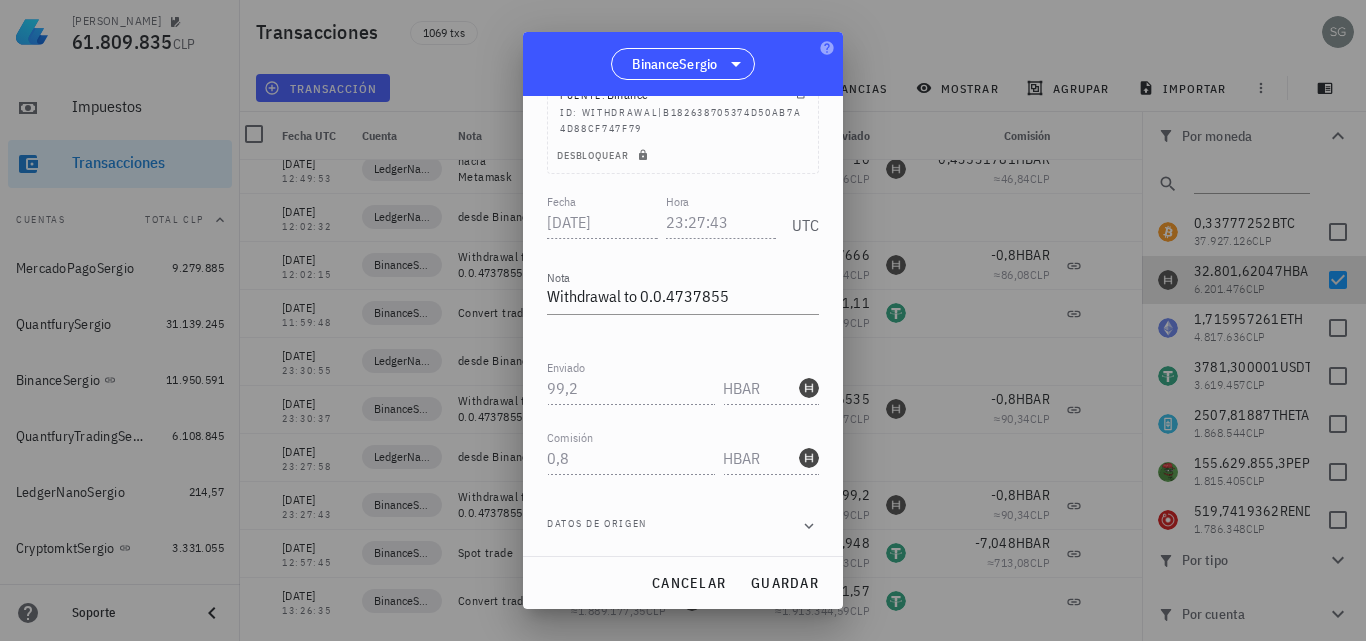 scroll, scrollTop: 148, scrollLeft: 0, axis: vertical 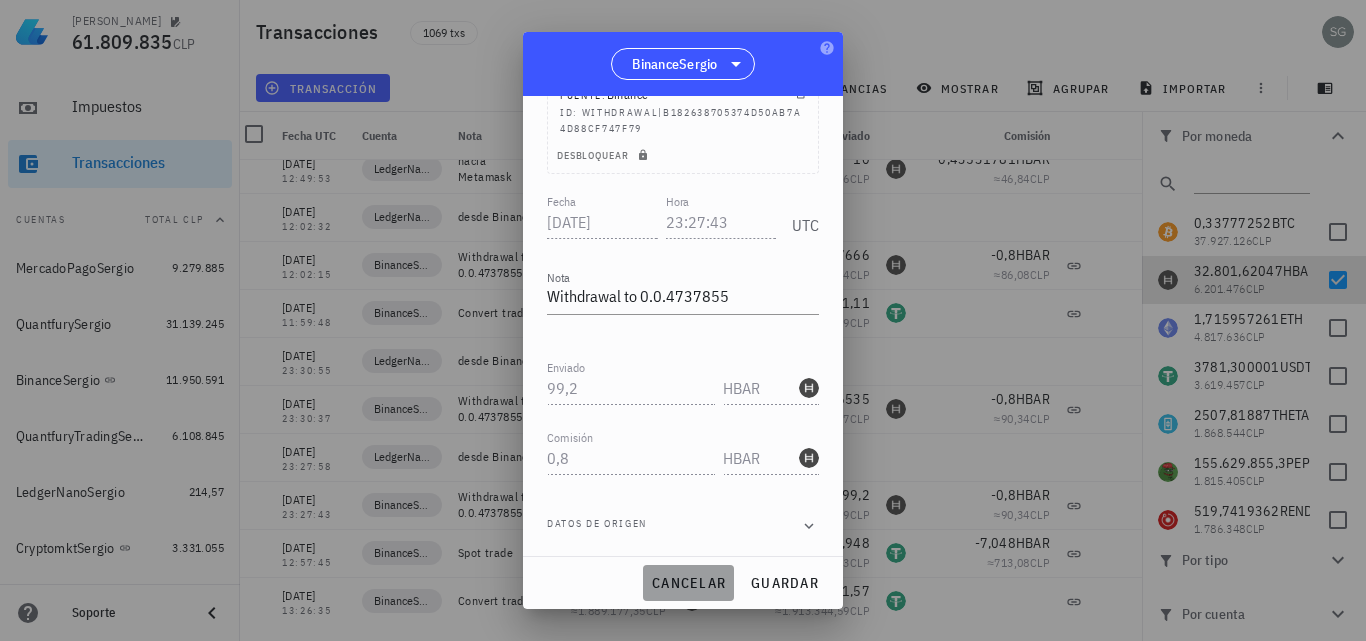 click on "cancelar" at bounding box center [688, 583] 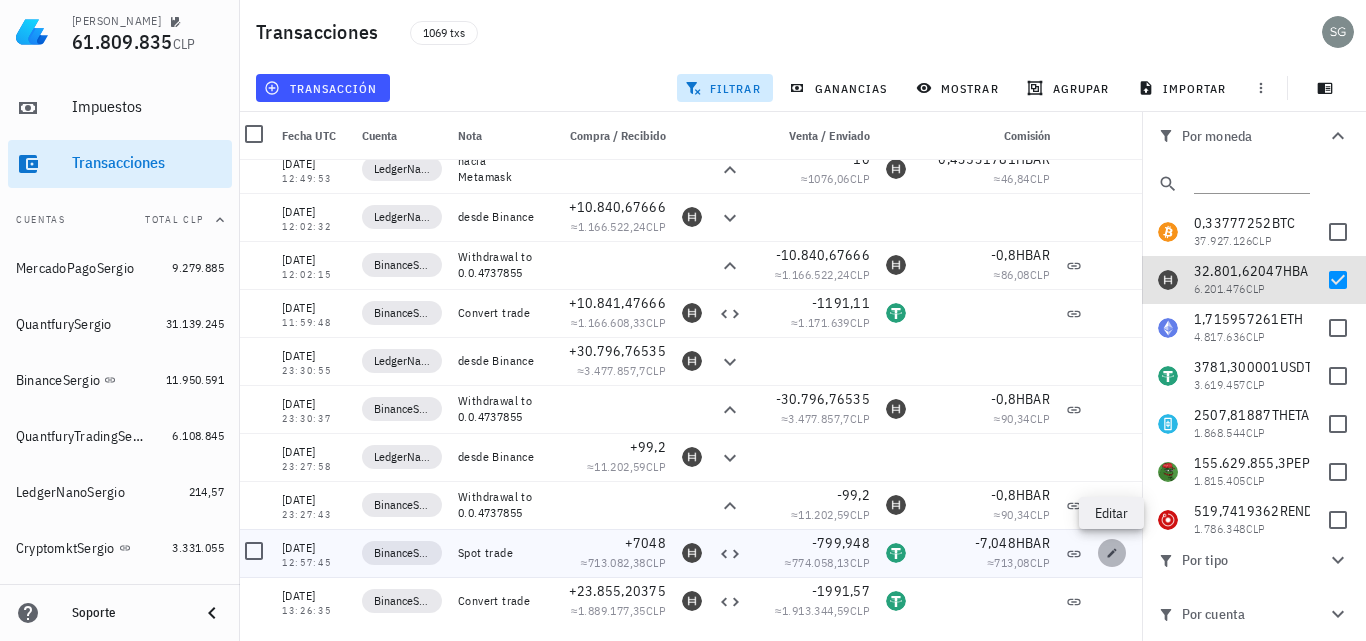 click 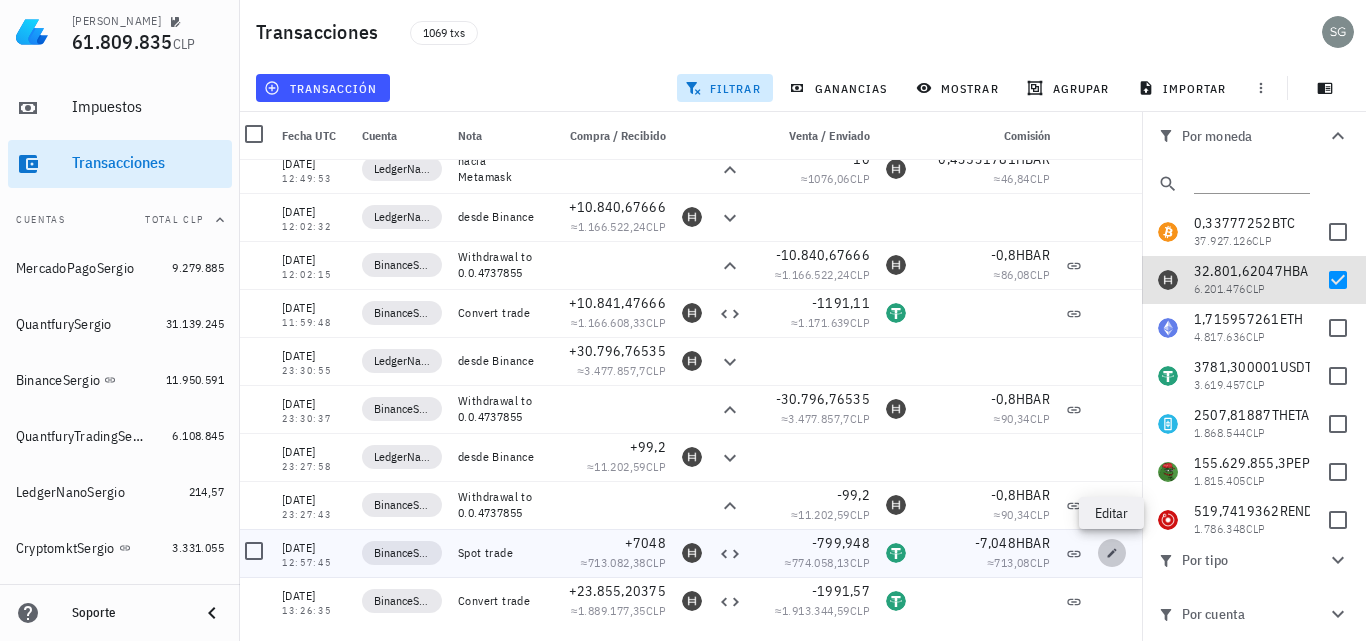 type on "[DATE]" 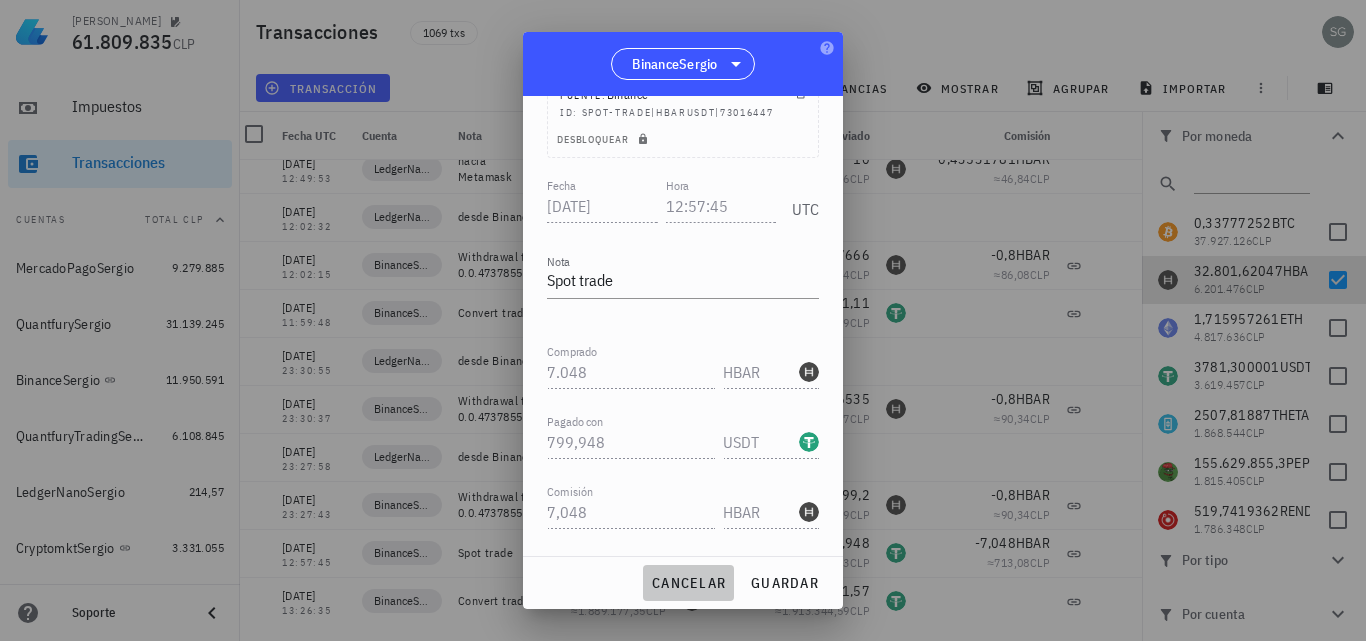 click on "cancelar" at bounding box center (688, 583) 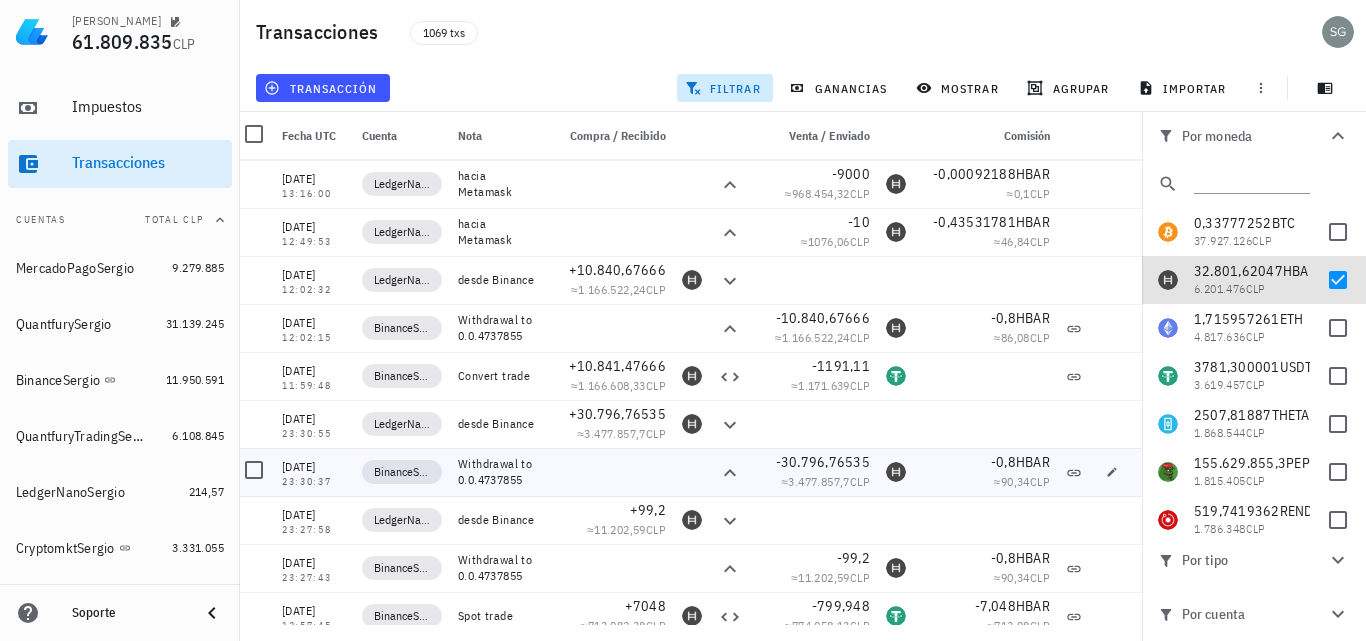 scroll, scrollTop: 2559, scrollLeft: 0, axis: vertical 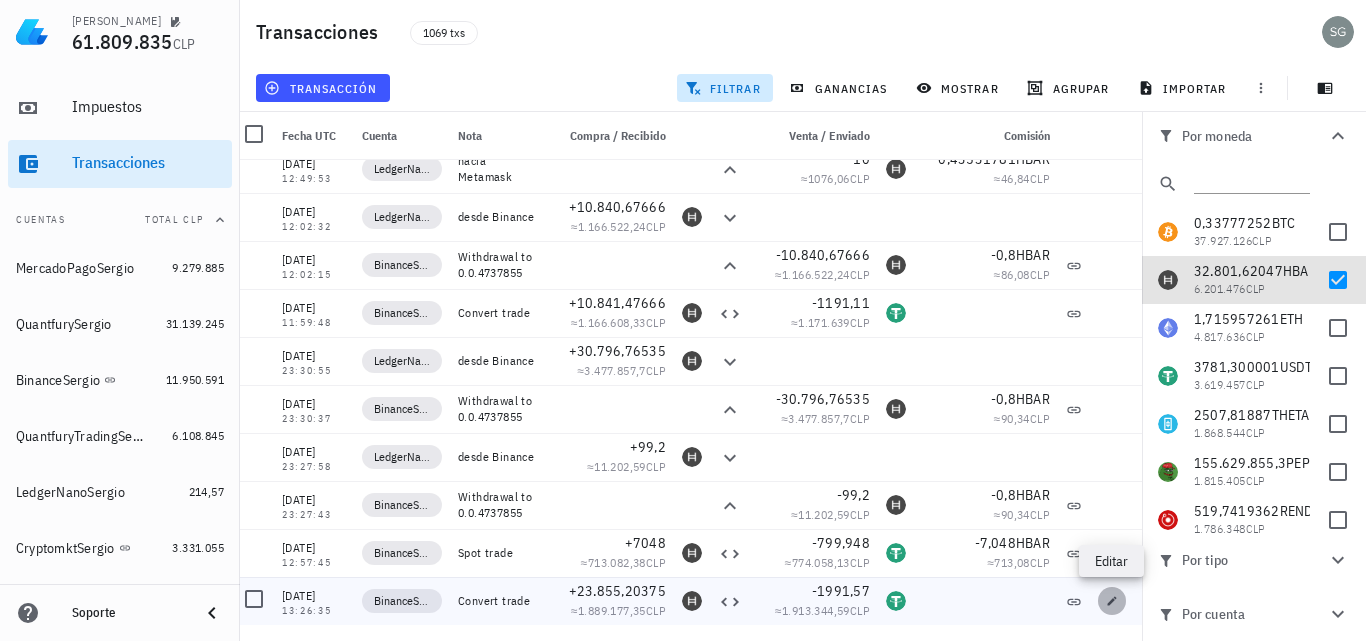 click 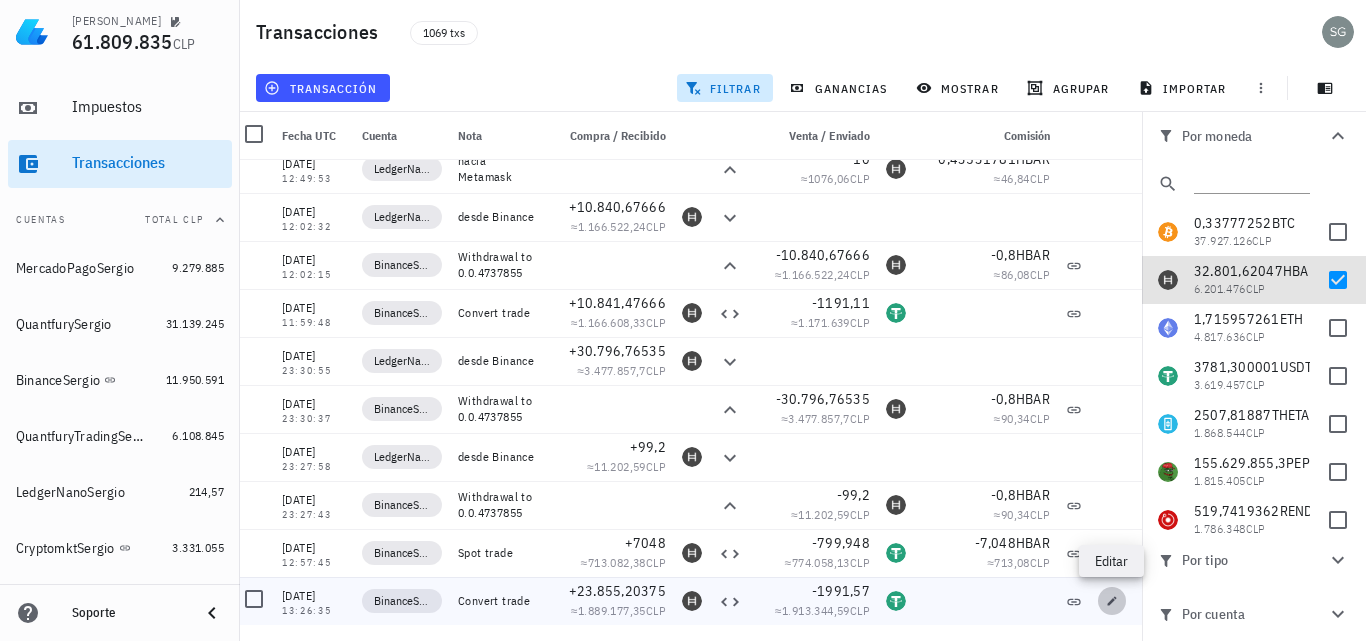 type on "[DATE]" 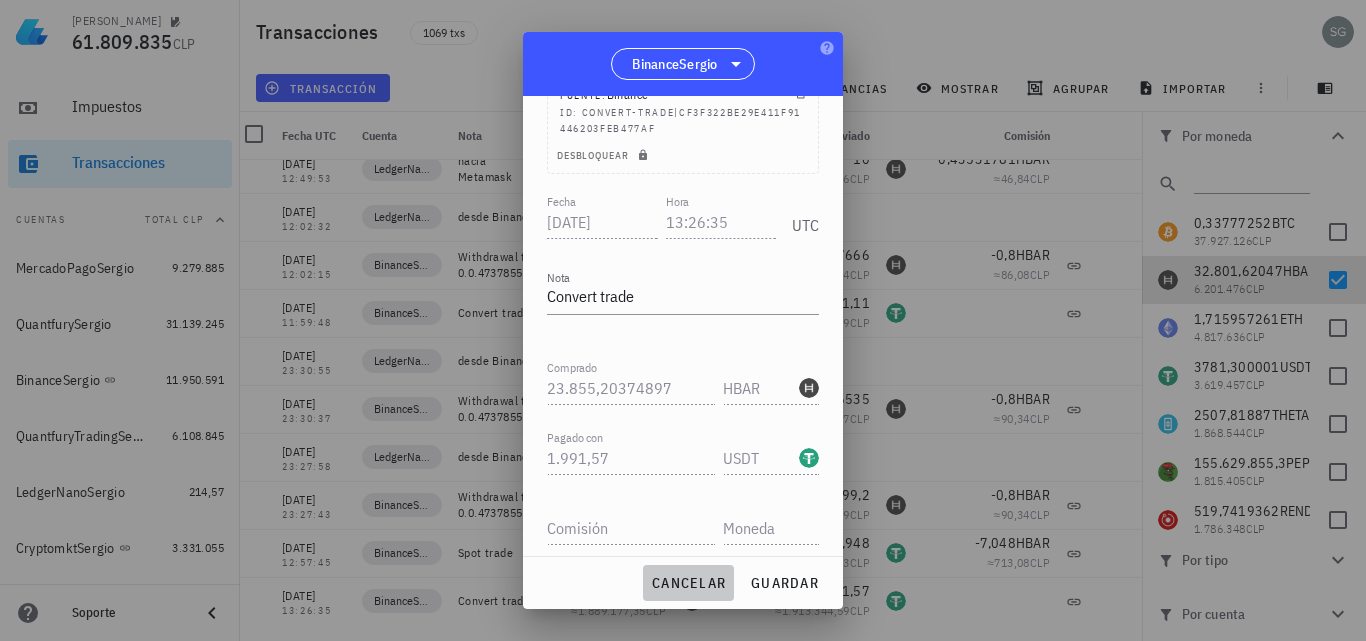 click on "cancelar" at bounding box center [688, 583] 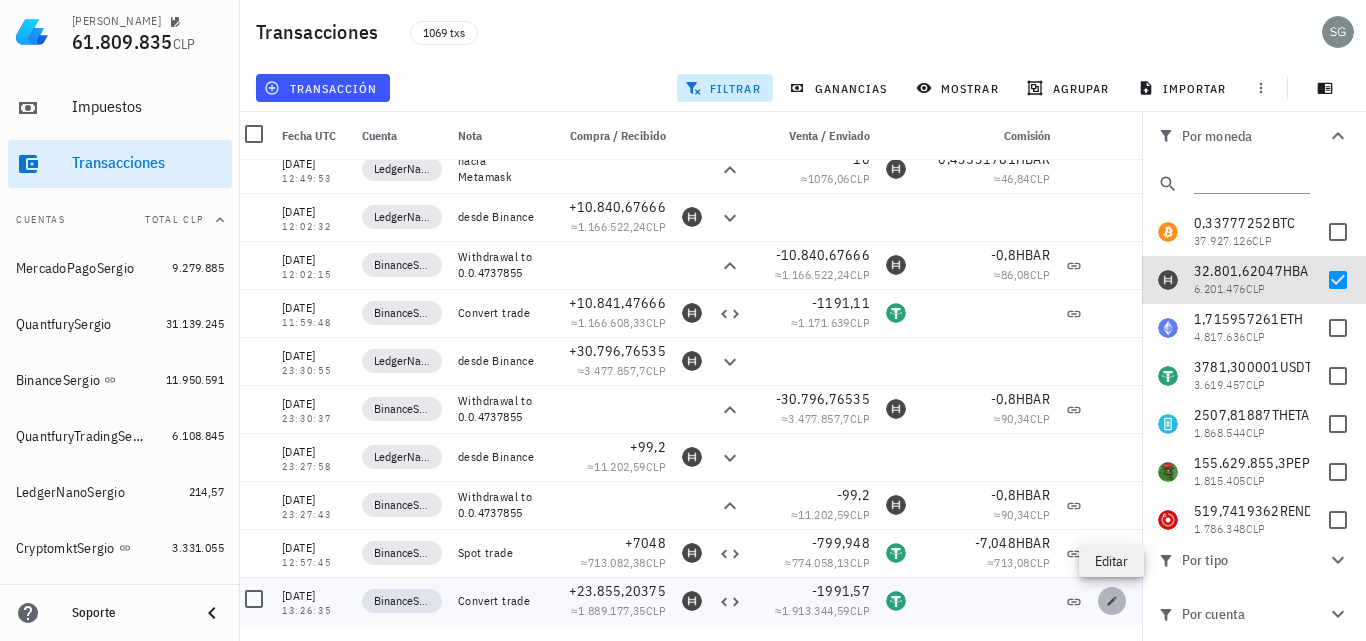 click 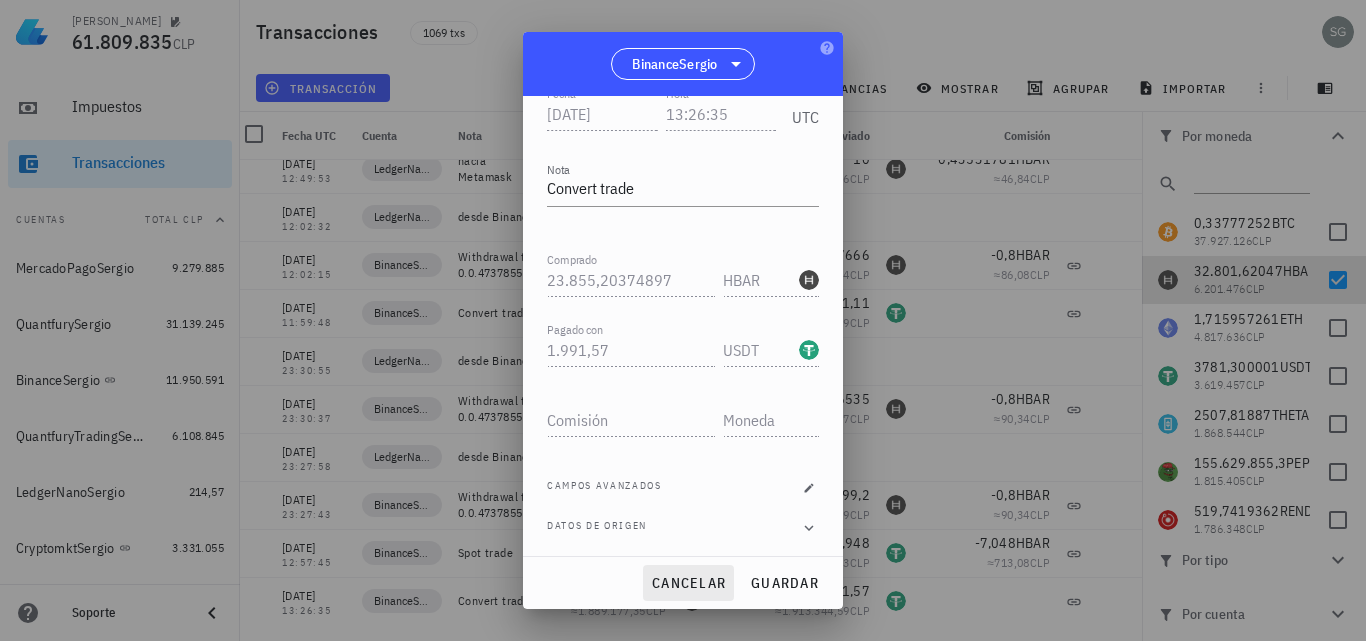 scroll, scrollTop: 258, scrollLeft: 0, axis: vertical 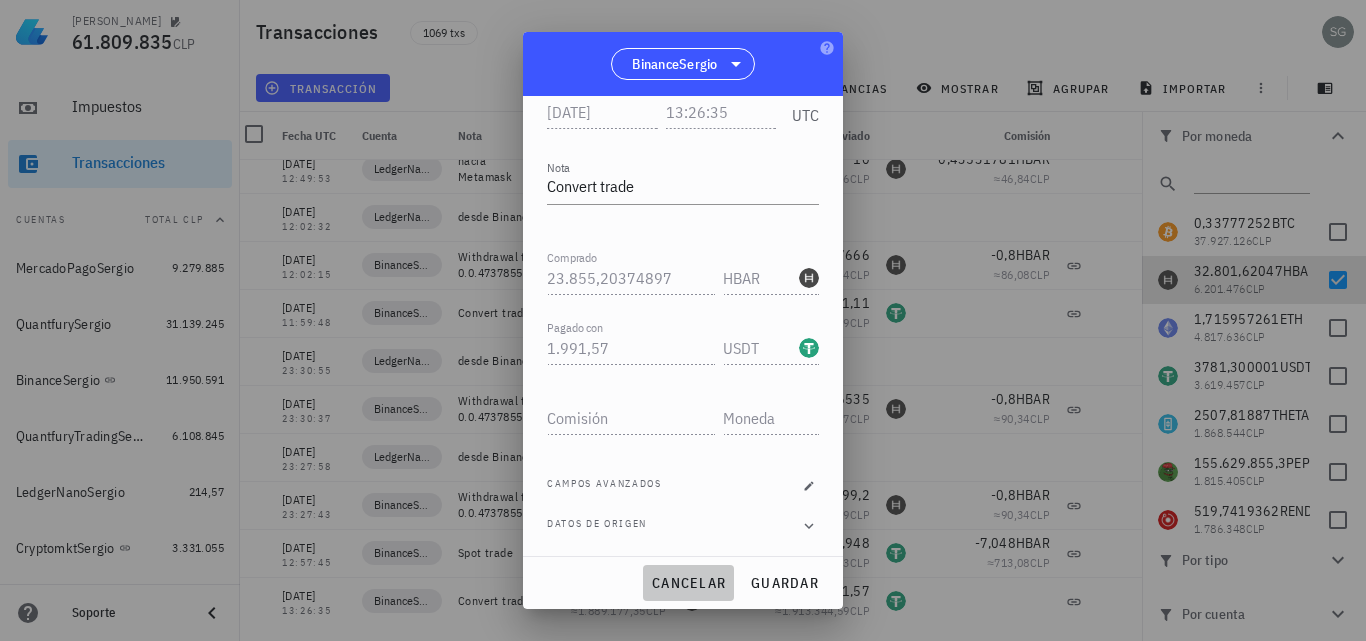 click on "cancelar" at bounding box center (688, 583) 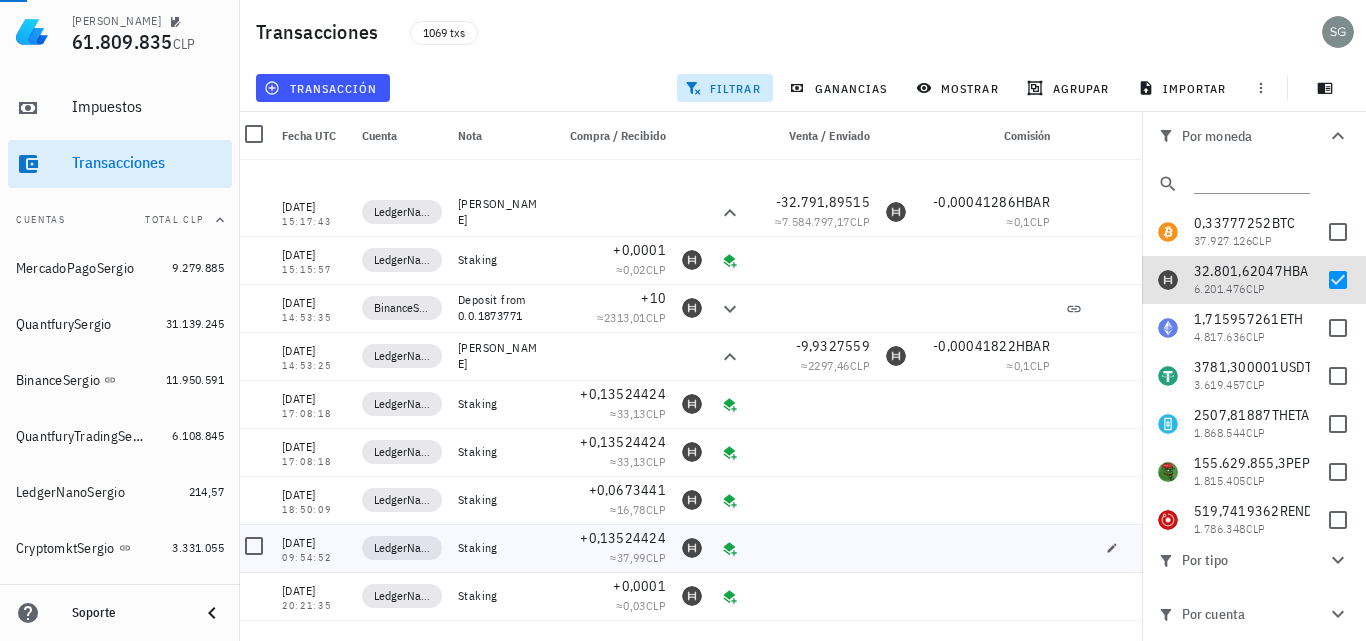 scroll, scrollTop: 0, scrollLeft: 0, axis: both 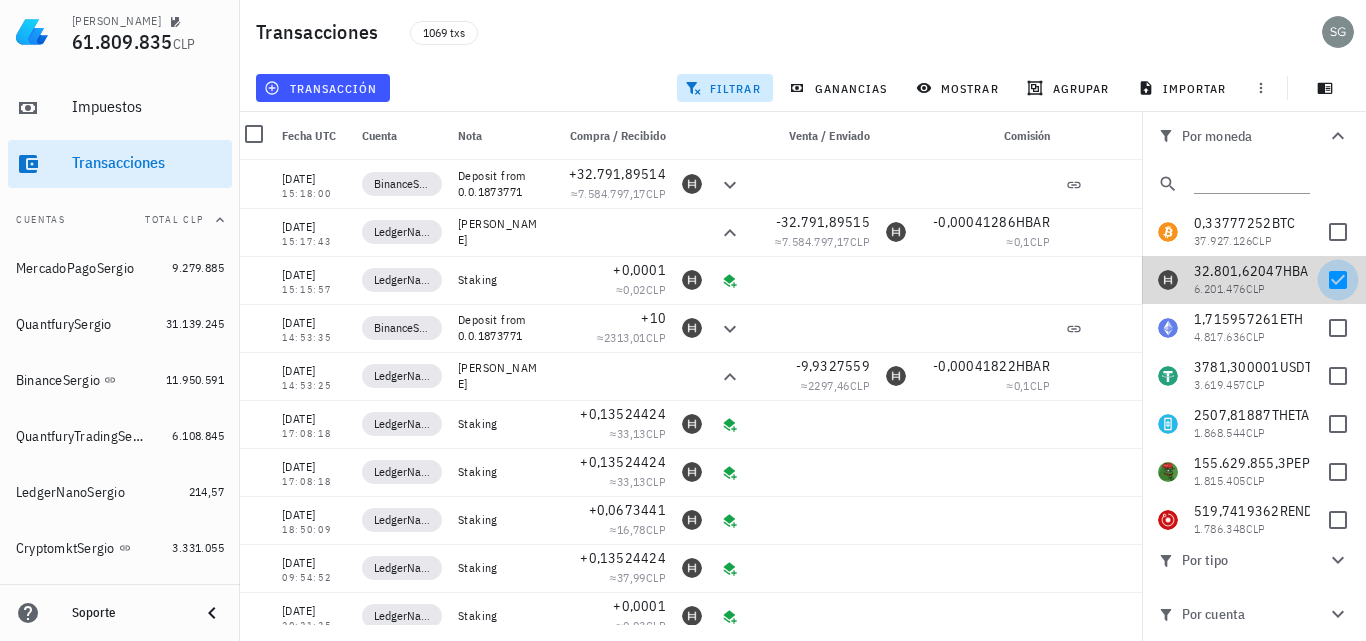 click at bounding box center (1338, 280) 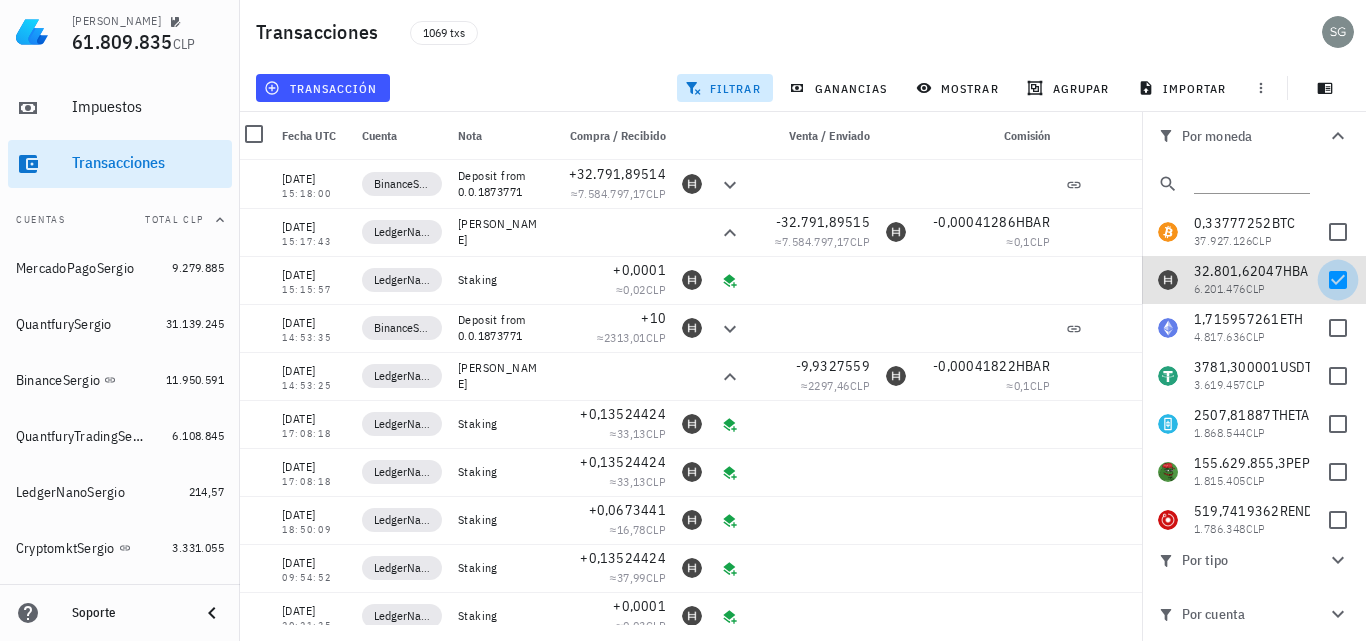checkbox on "false" 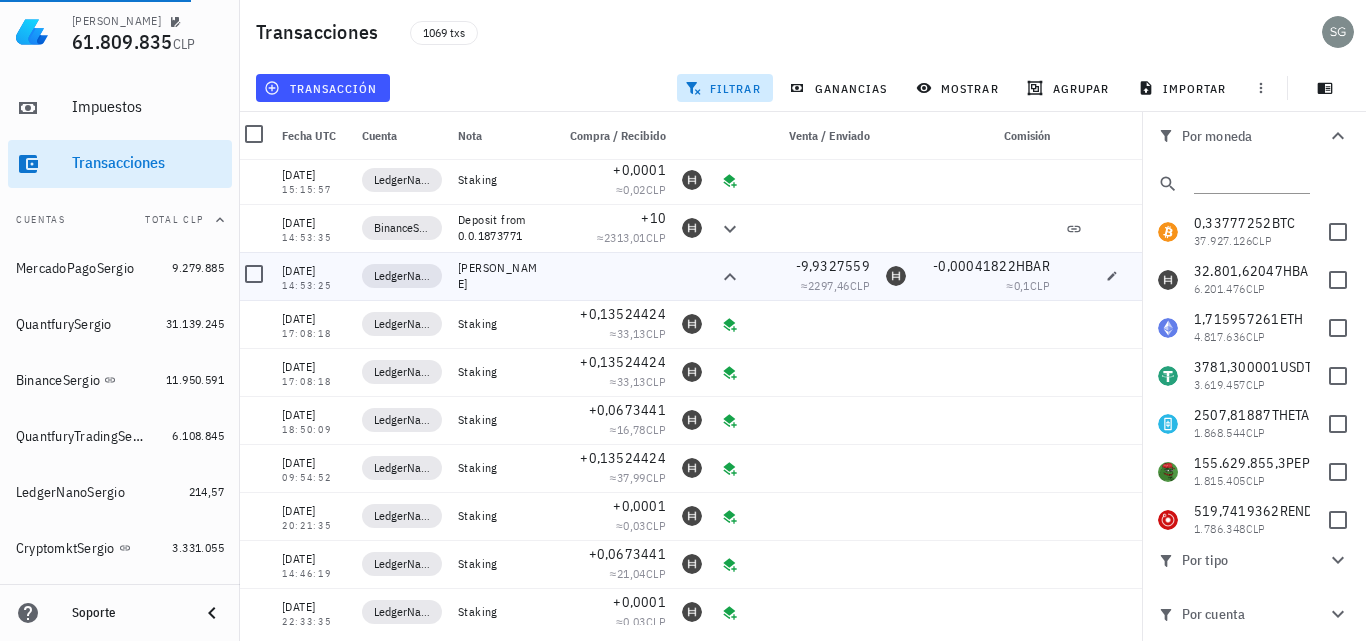 scroll, scrollTop: 0, scrollLeft: 0, axis: both 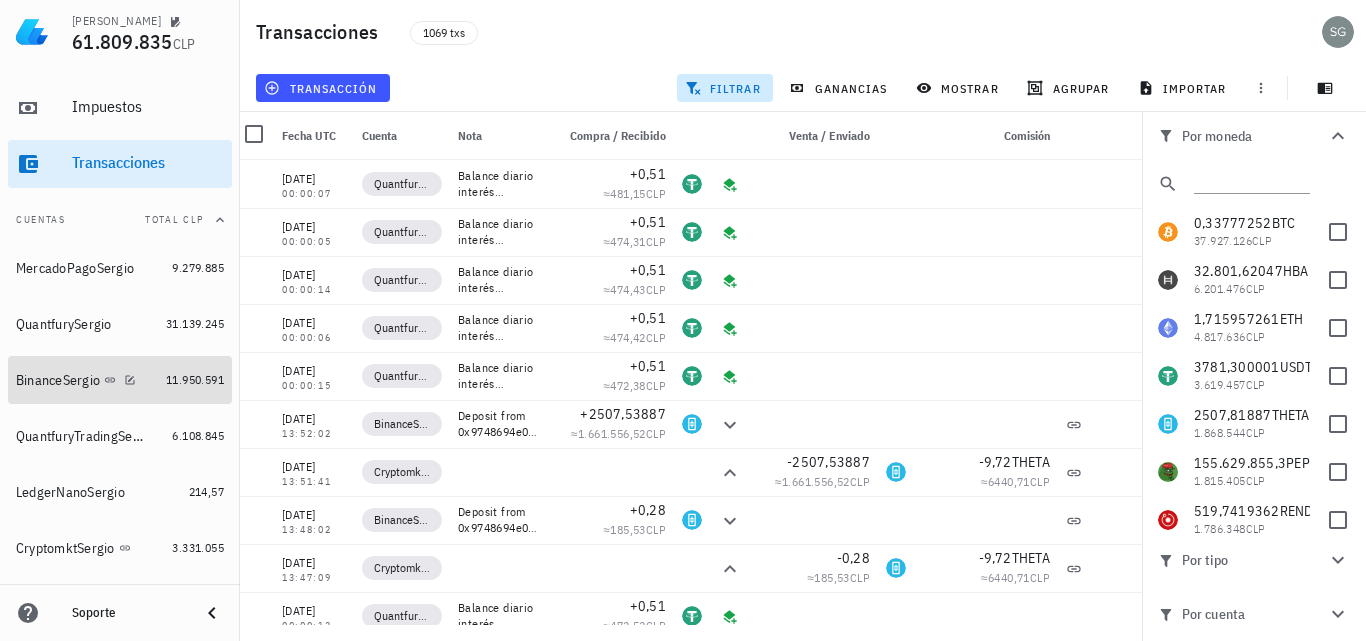 click on "BinanceSergio" at bounding box center (58, 380) 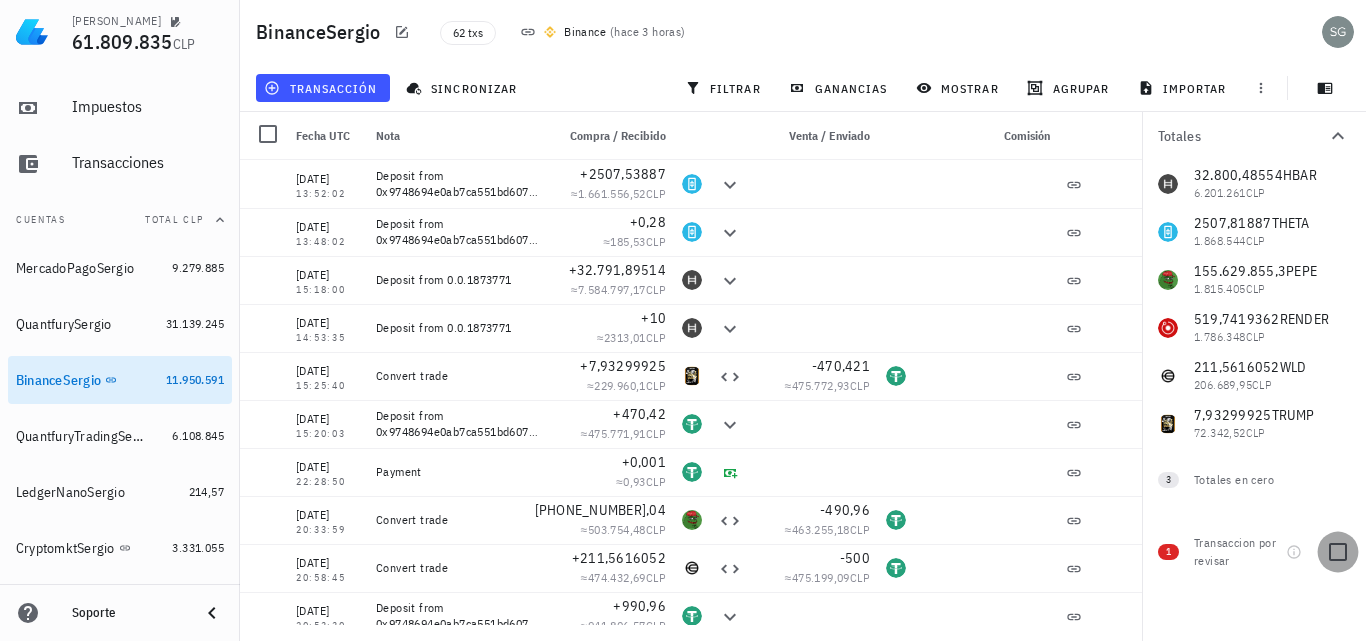 click at bounding box center [1338, 552] 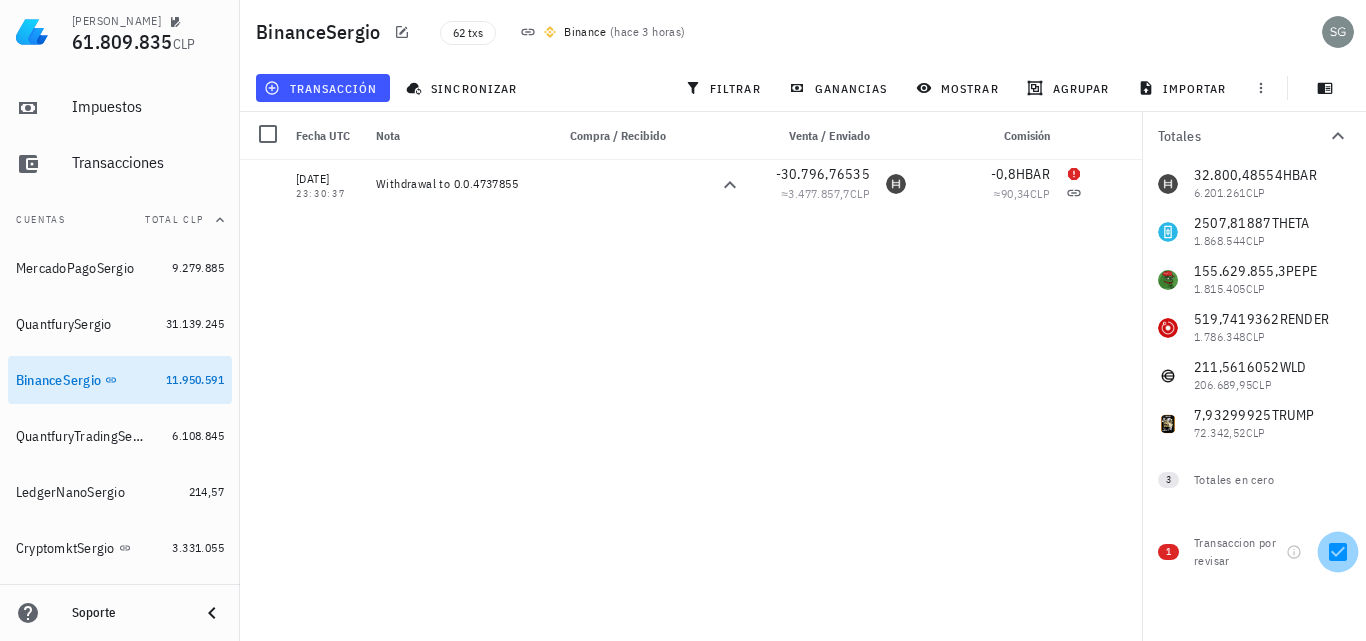 click at bounding box center [1338, 552] 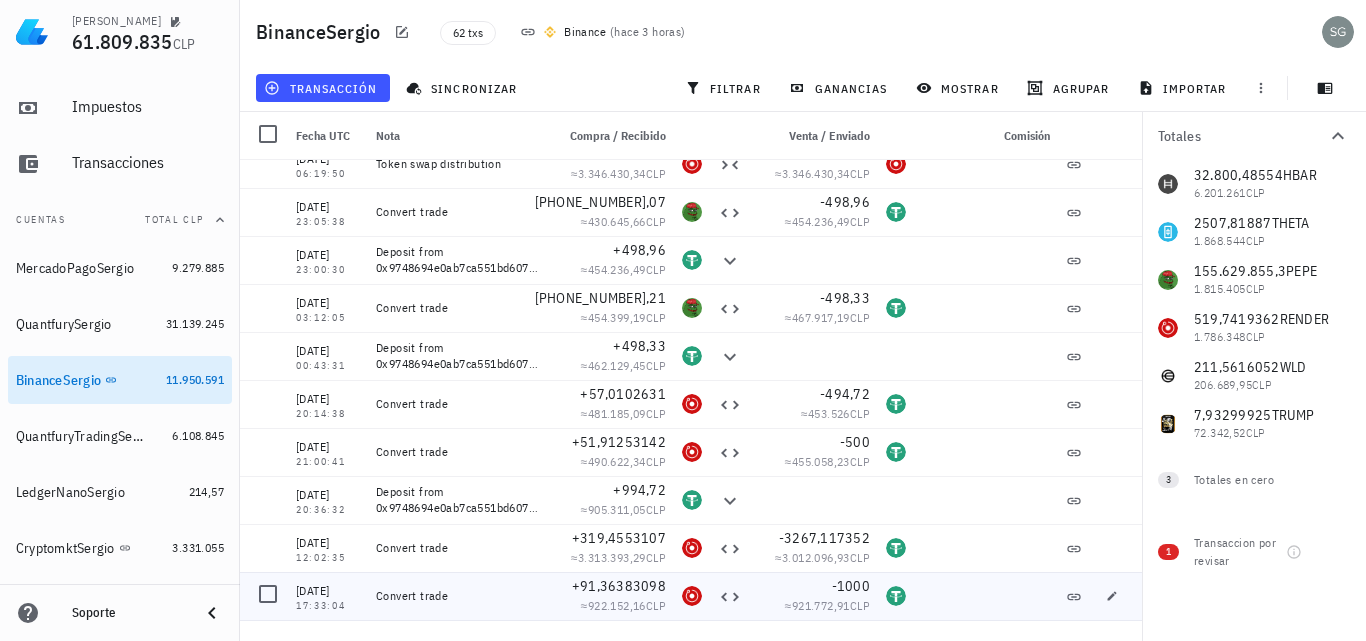 scroll, scrollTop: 700, scrollLeft: 0, axis: vertical 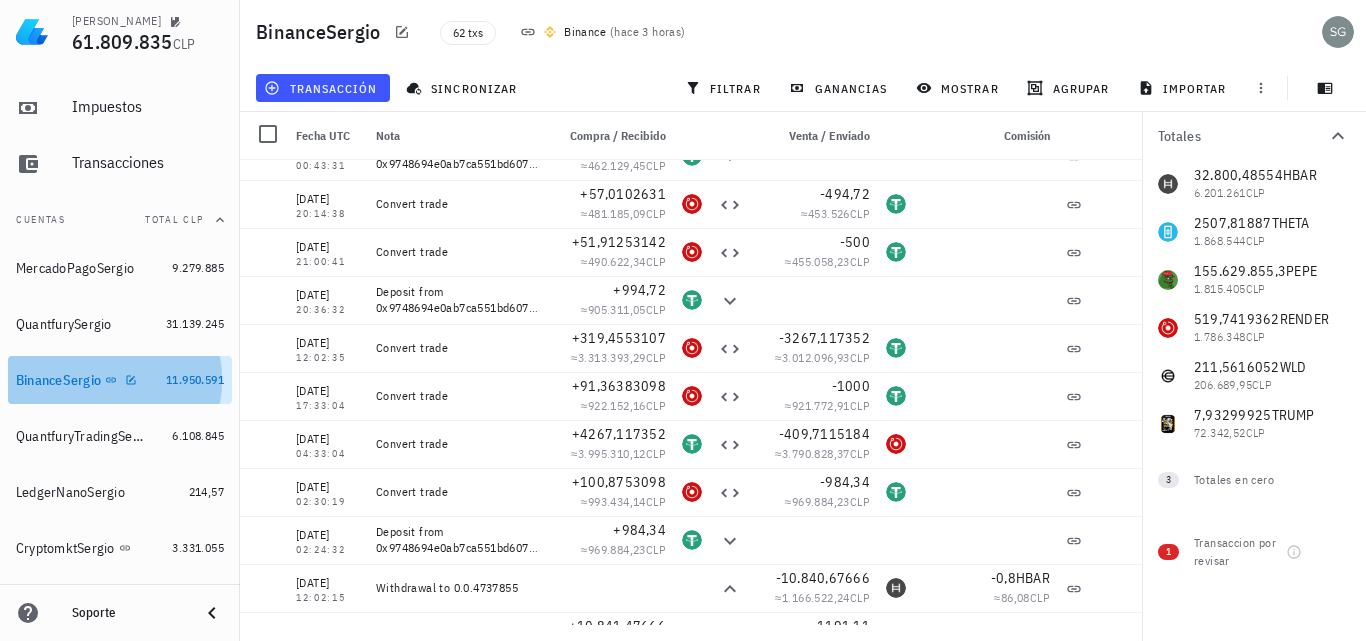 click on "BinanceSergio" at bounding box center [58, 380] 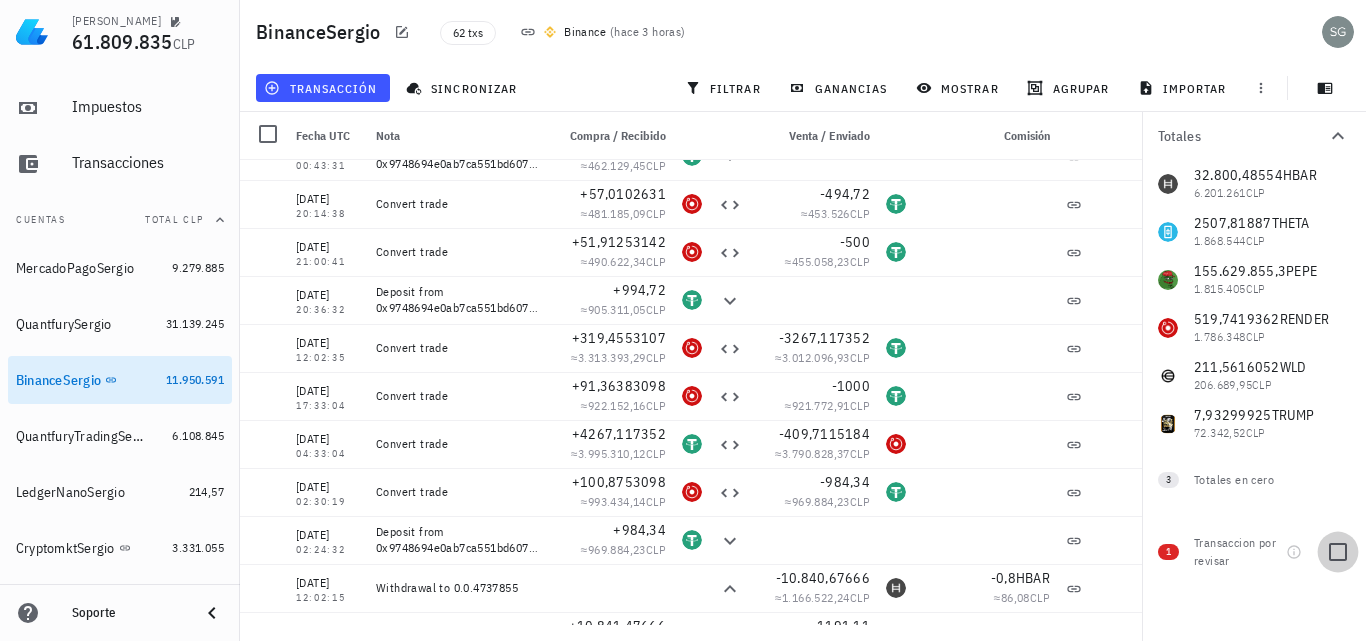 click at bounding box center [1338, 552] 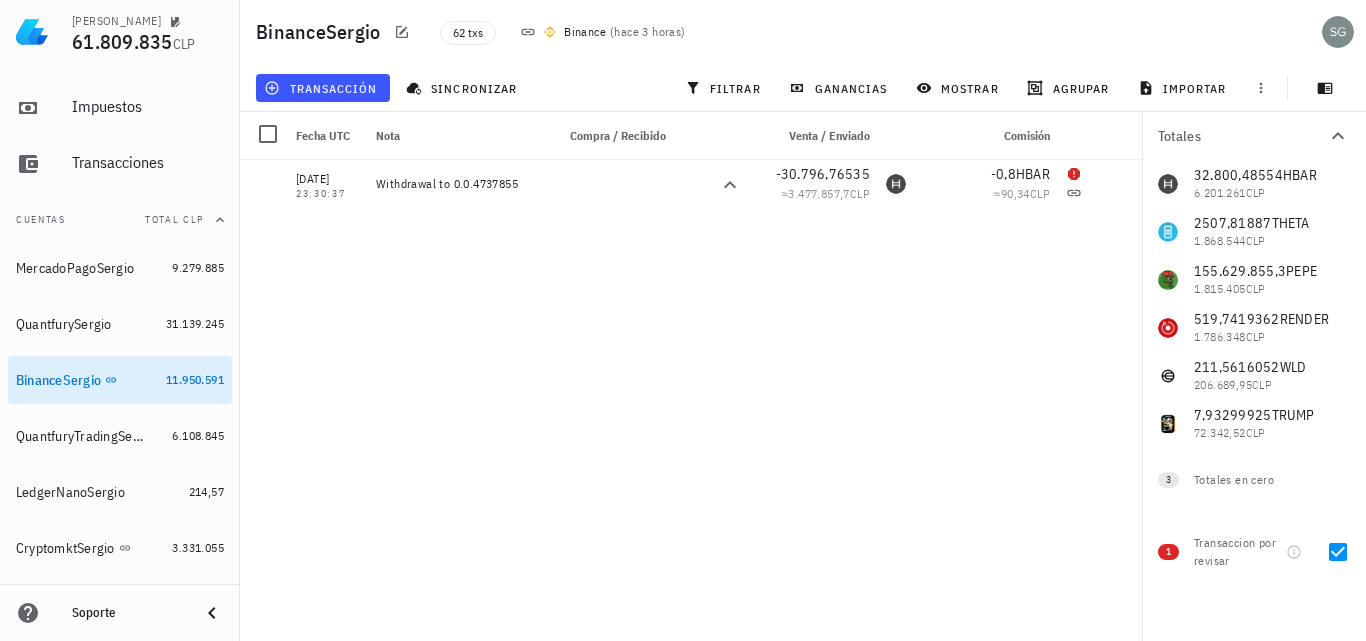 scroll, scrollTop: 0, scrollLeft: 0, axis: both 